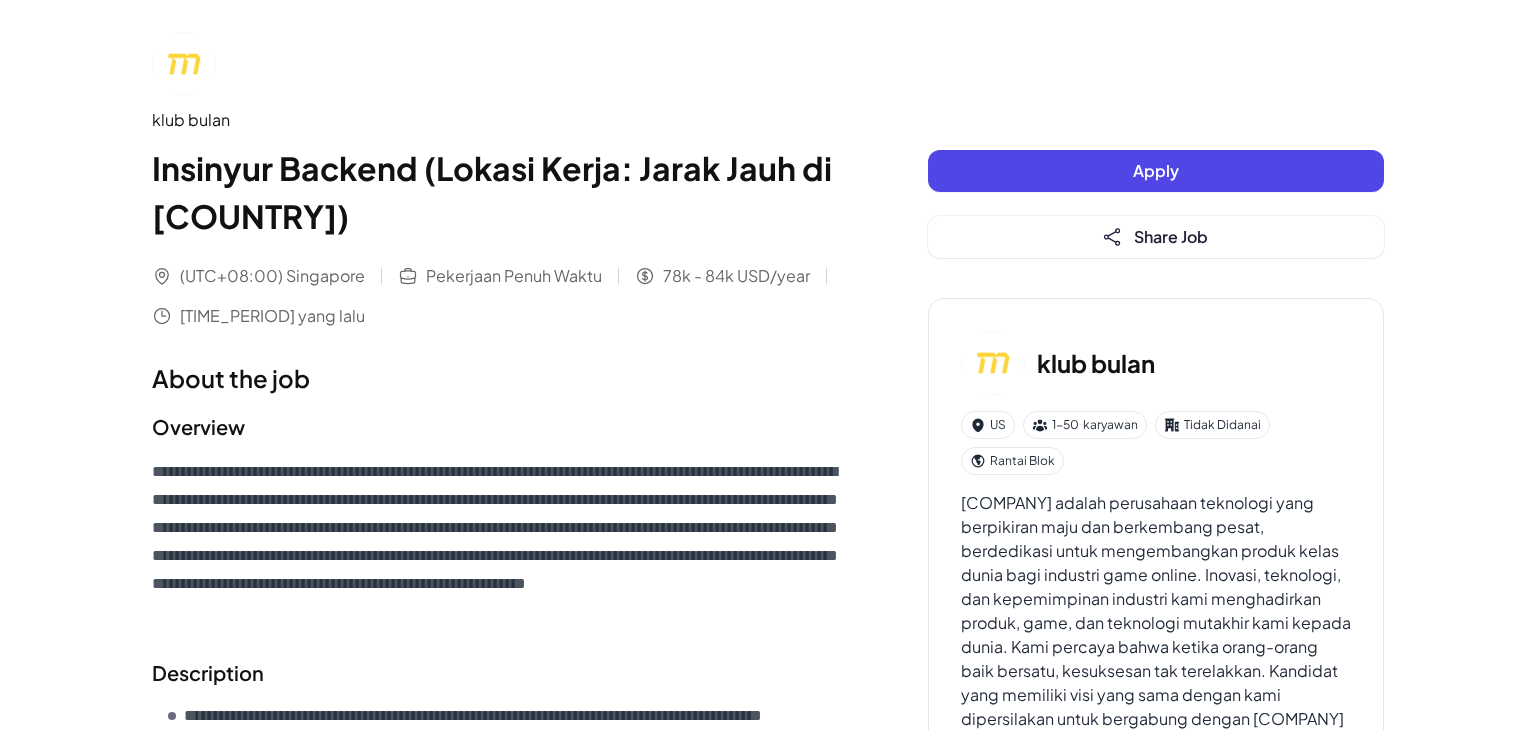scroll, scrollTop: 0, scrollLeft: 0, axis: both 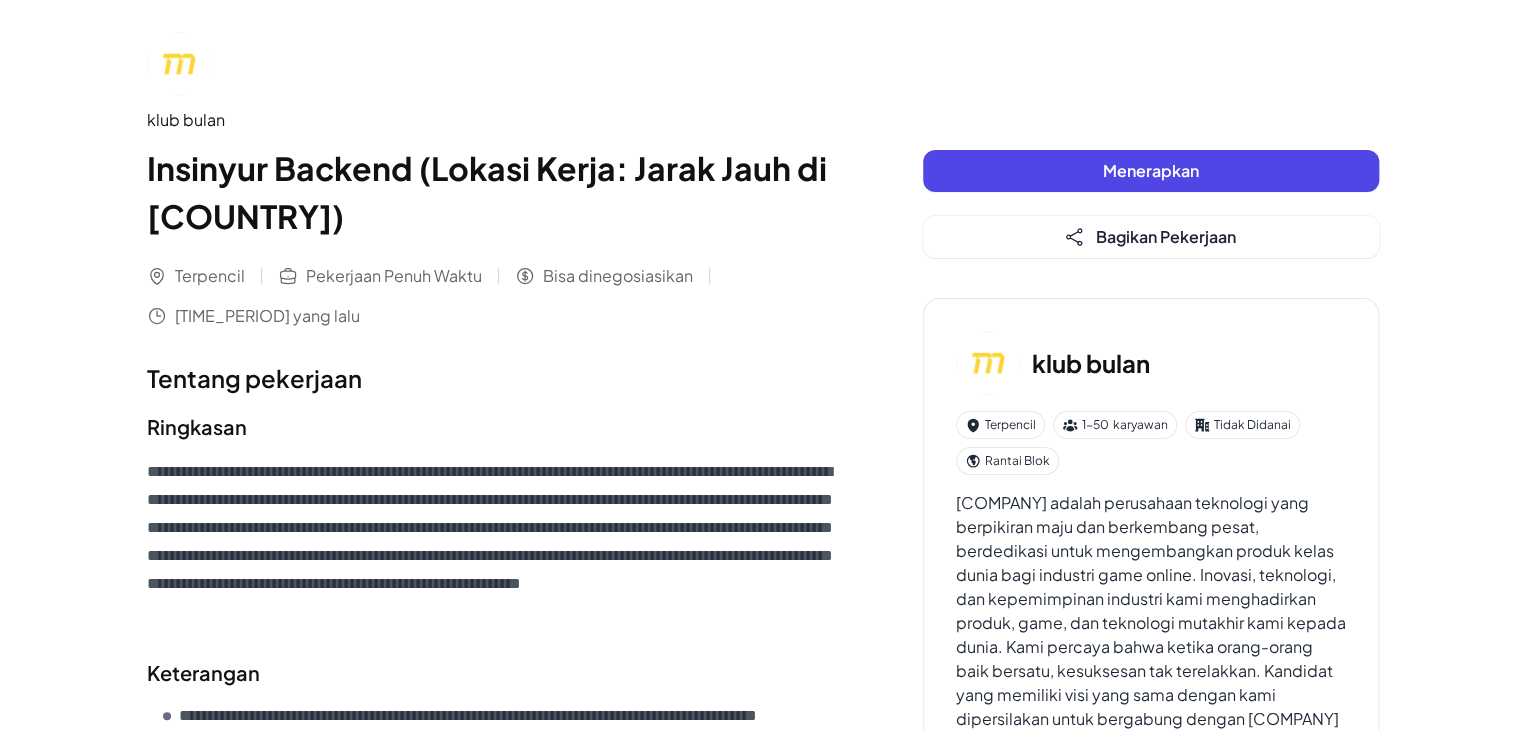 click on "Menerapkan" at bounding box center [1151, 171] 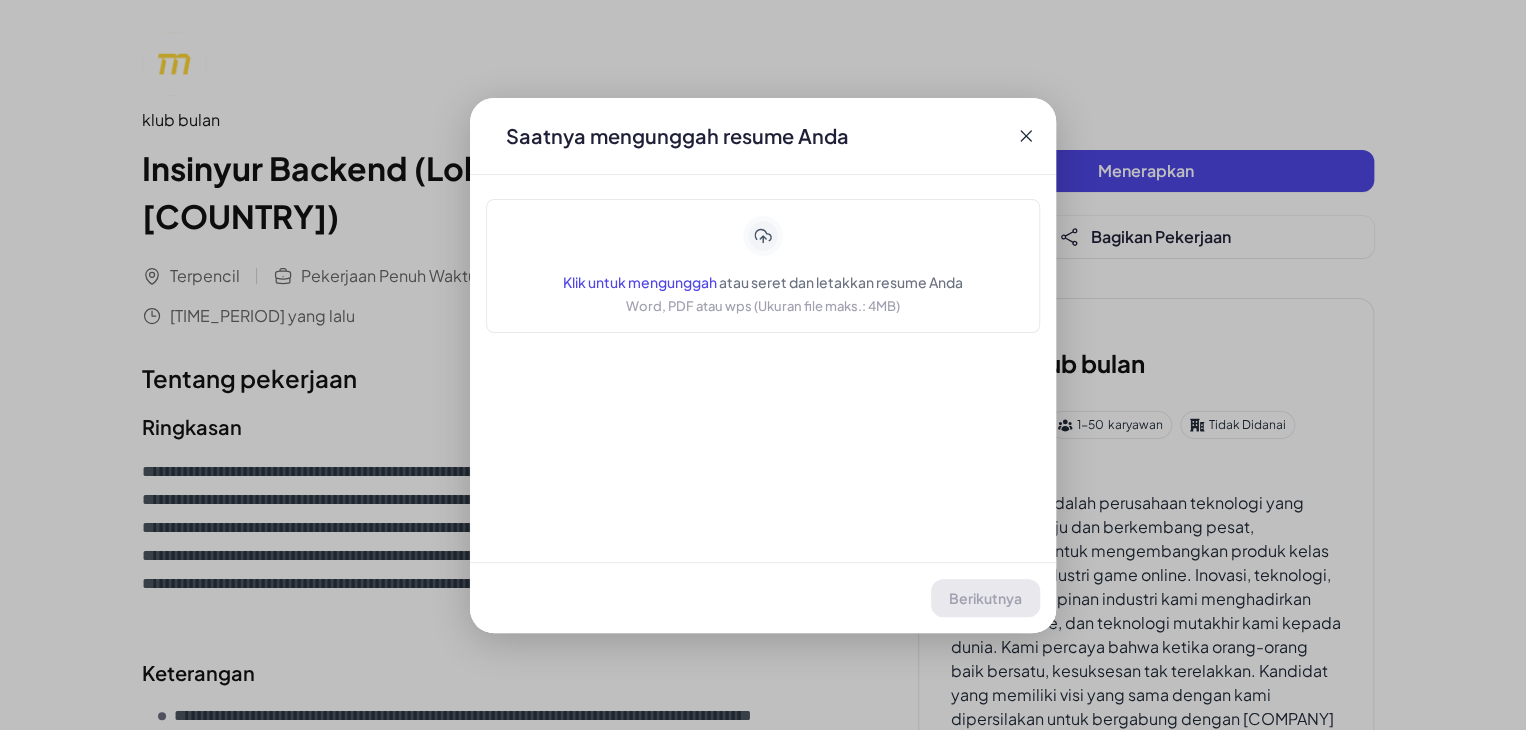 click on "Klik untuk mengunggah" at bounding box center [640, 282] 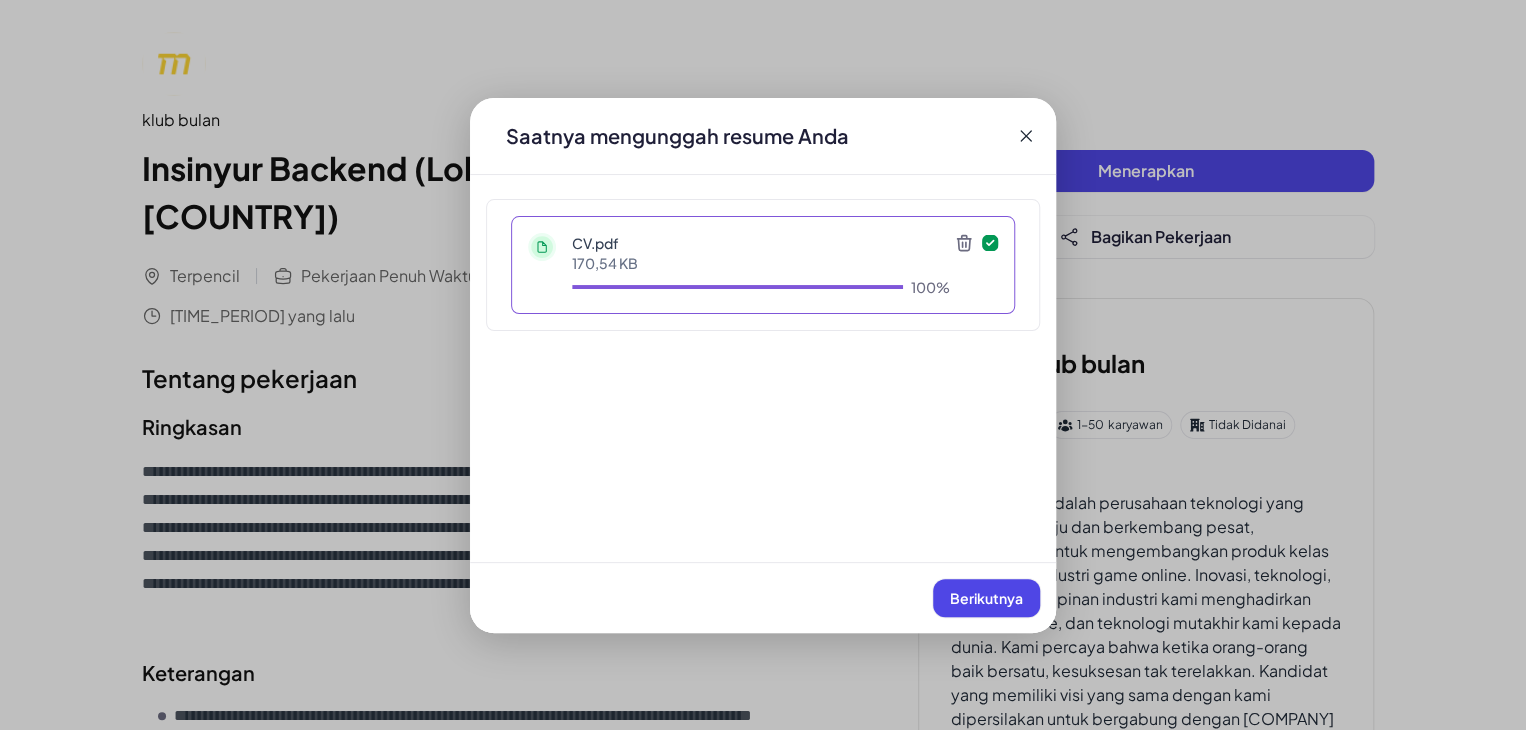 click on "Berikutnya" at bounding box center [986, 598] 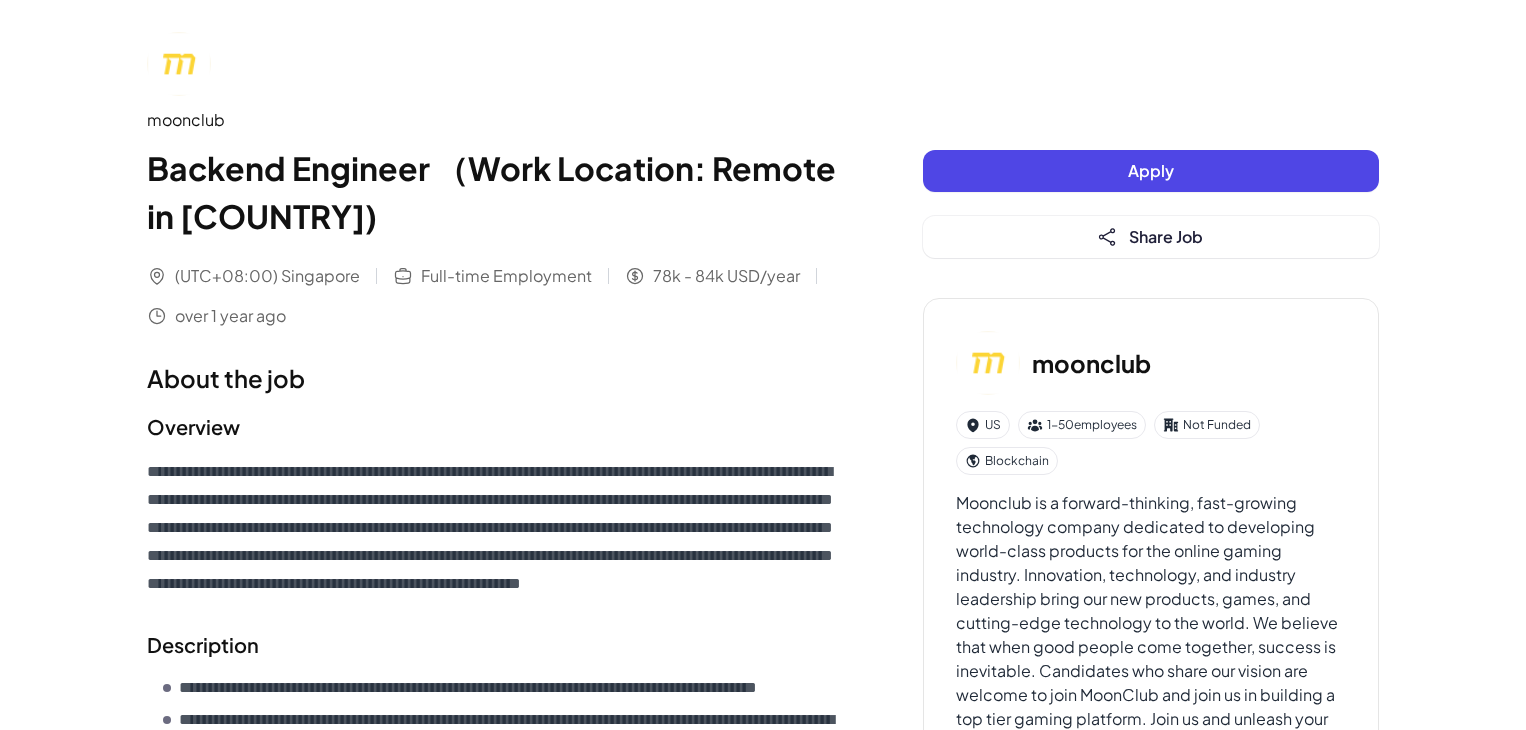 scroll, scrollTop: 0, scrollLeft: 0, axis: both 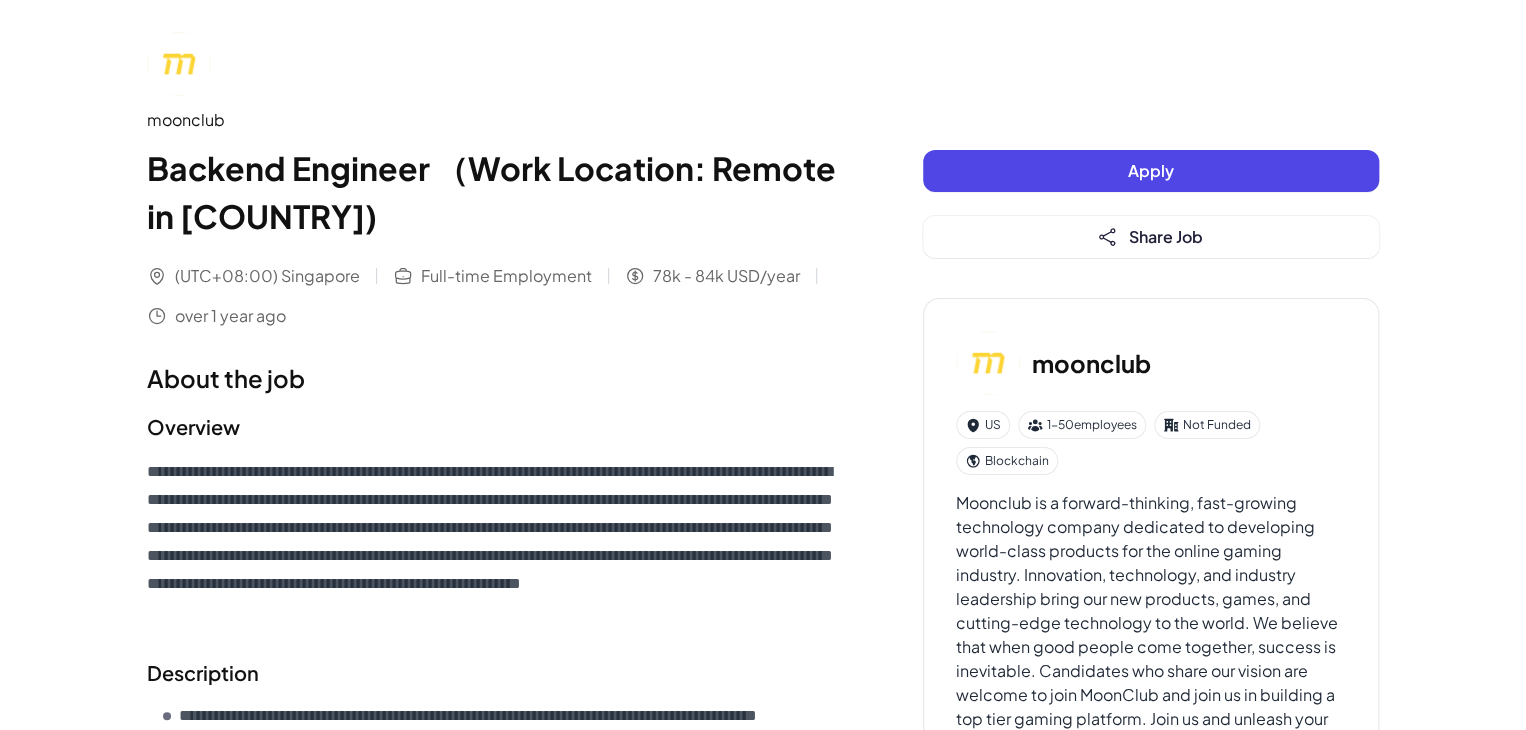 click on "Apply" at bounding box center (1151, 171) 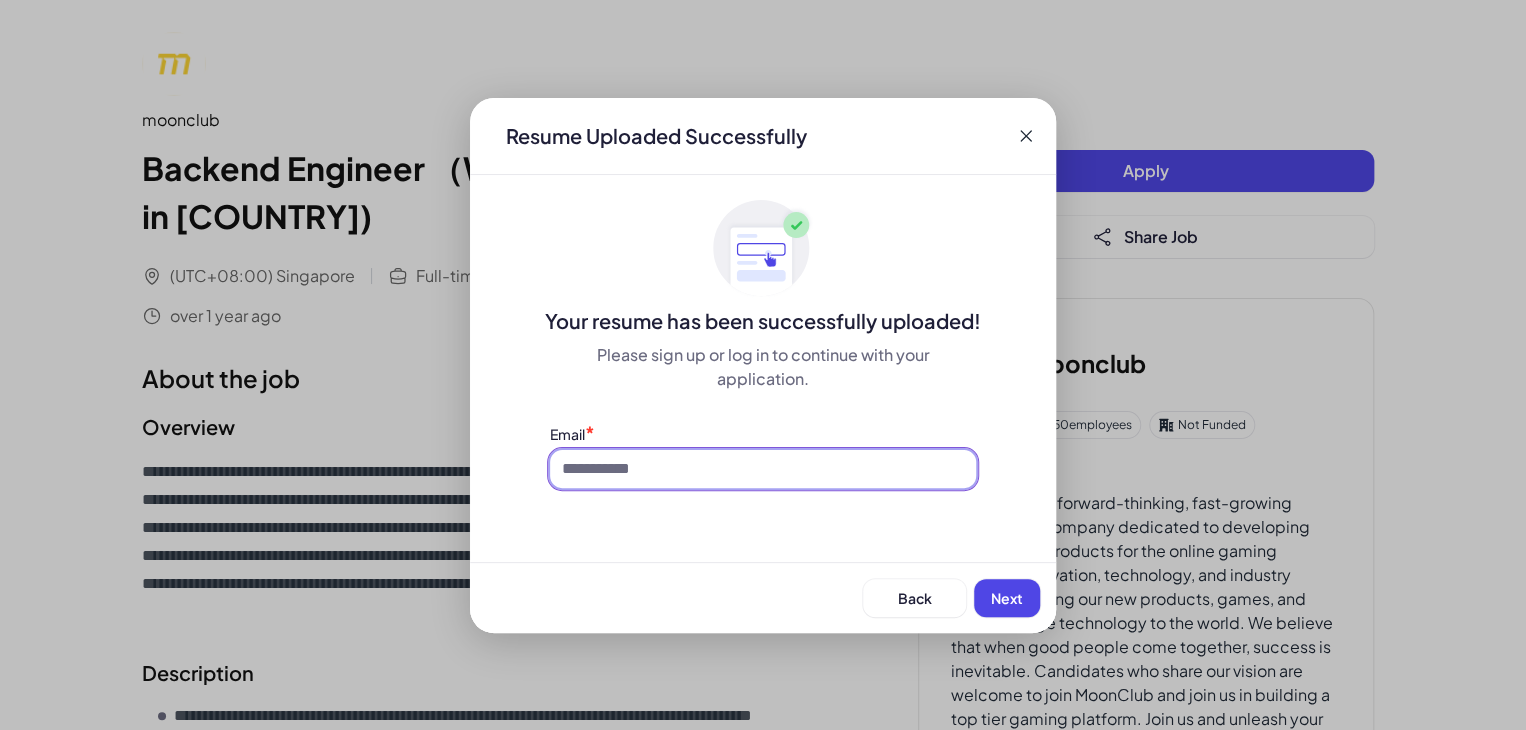 click at bounding box center (763, 469) 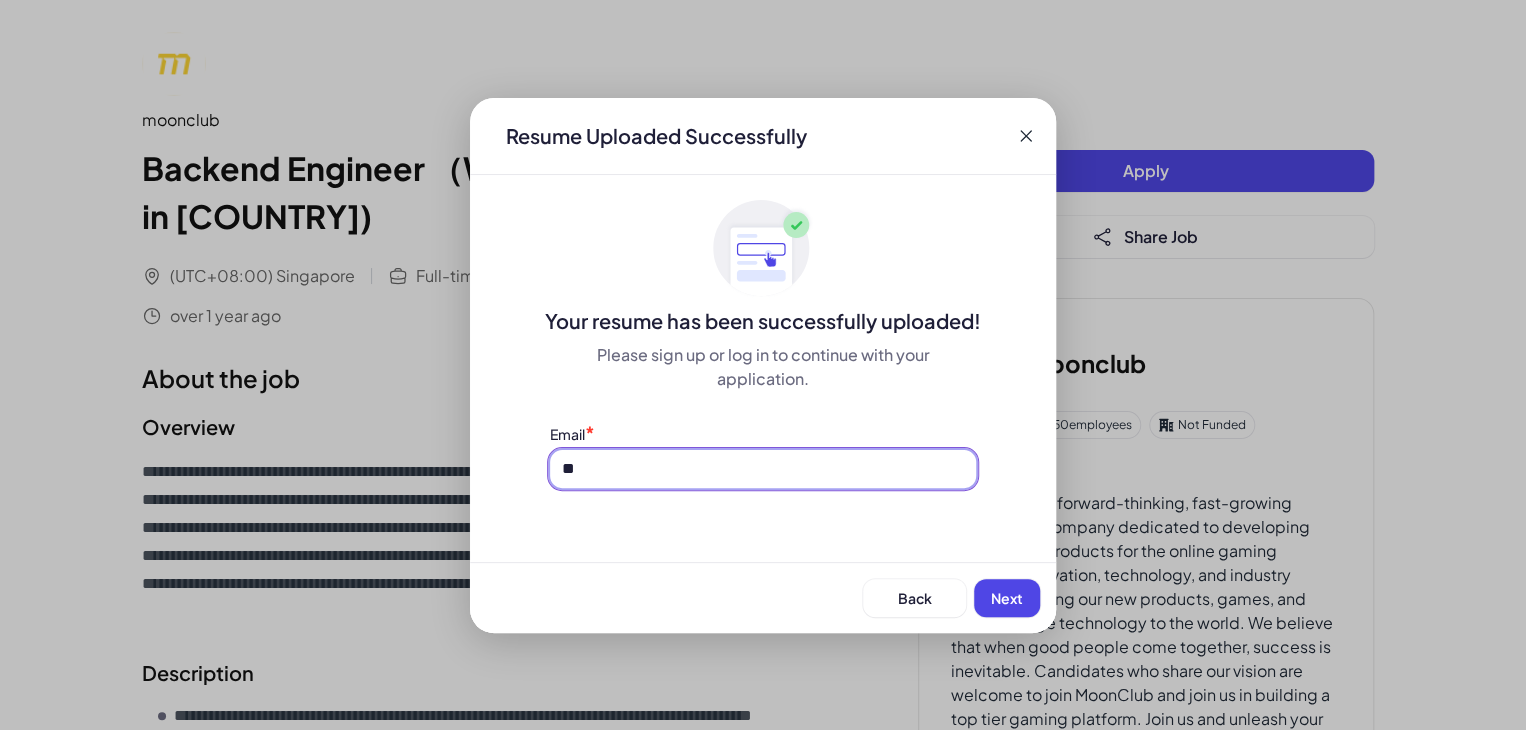 type on "*" 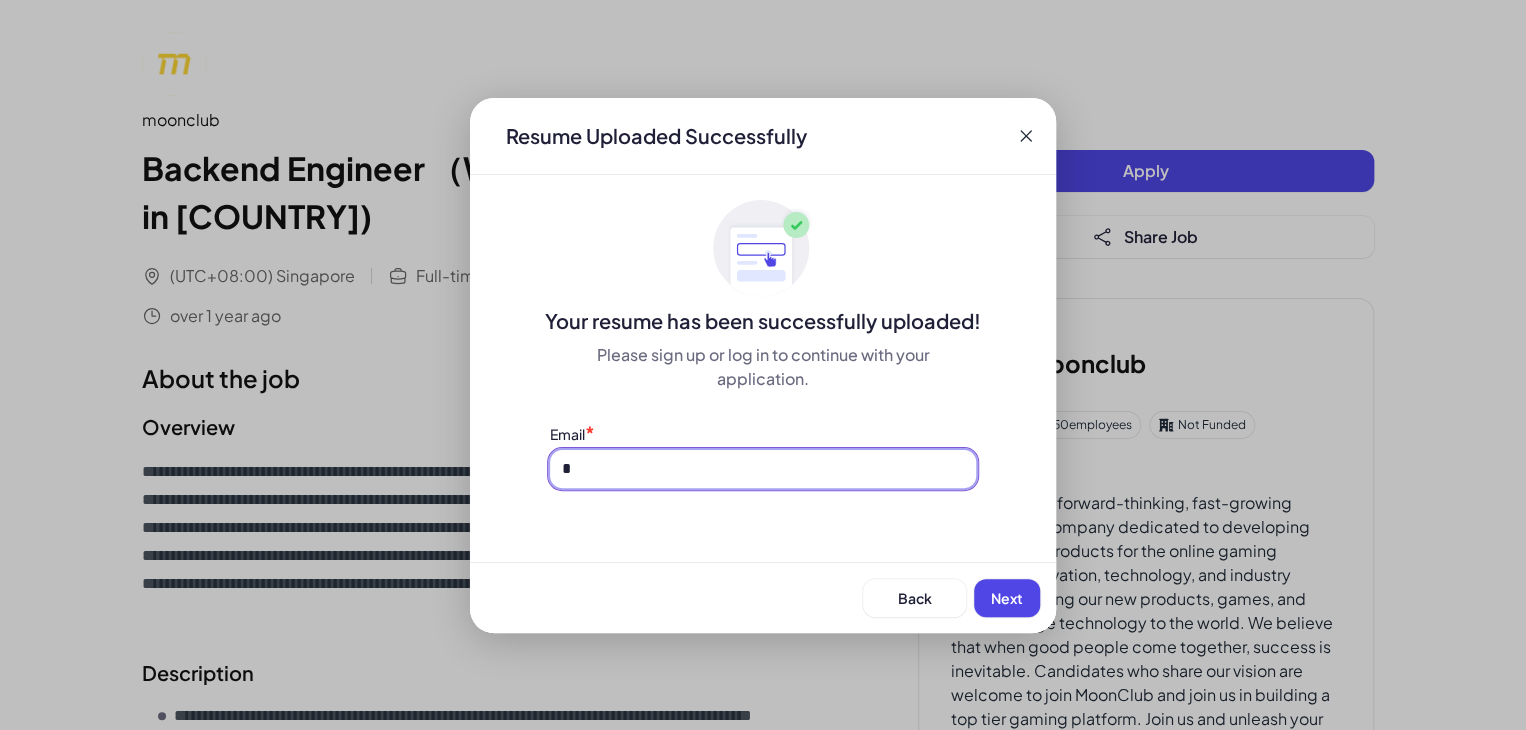 type on "**********" 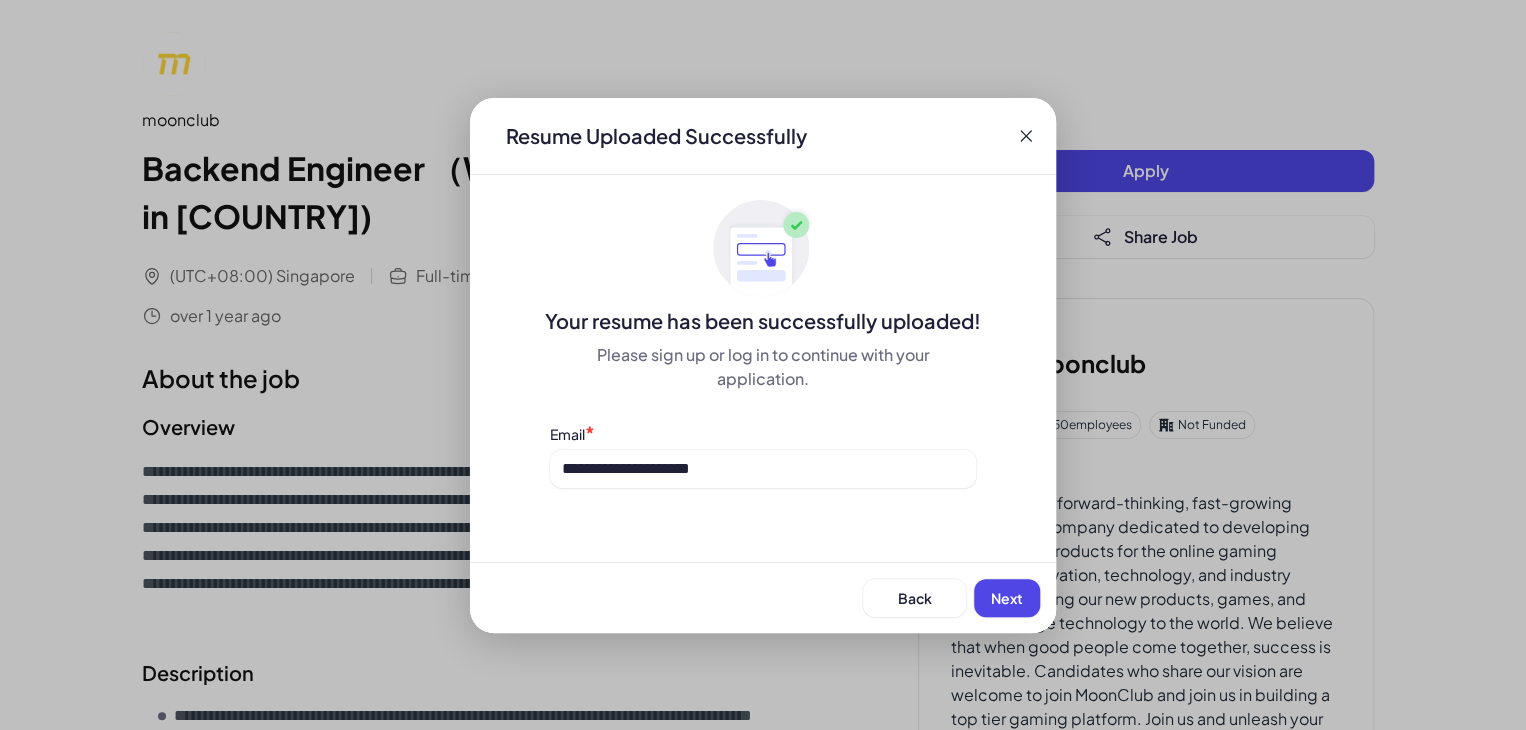 click on "Next" at bounding box center [1007, 598] 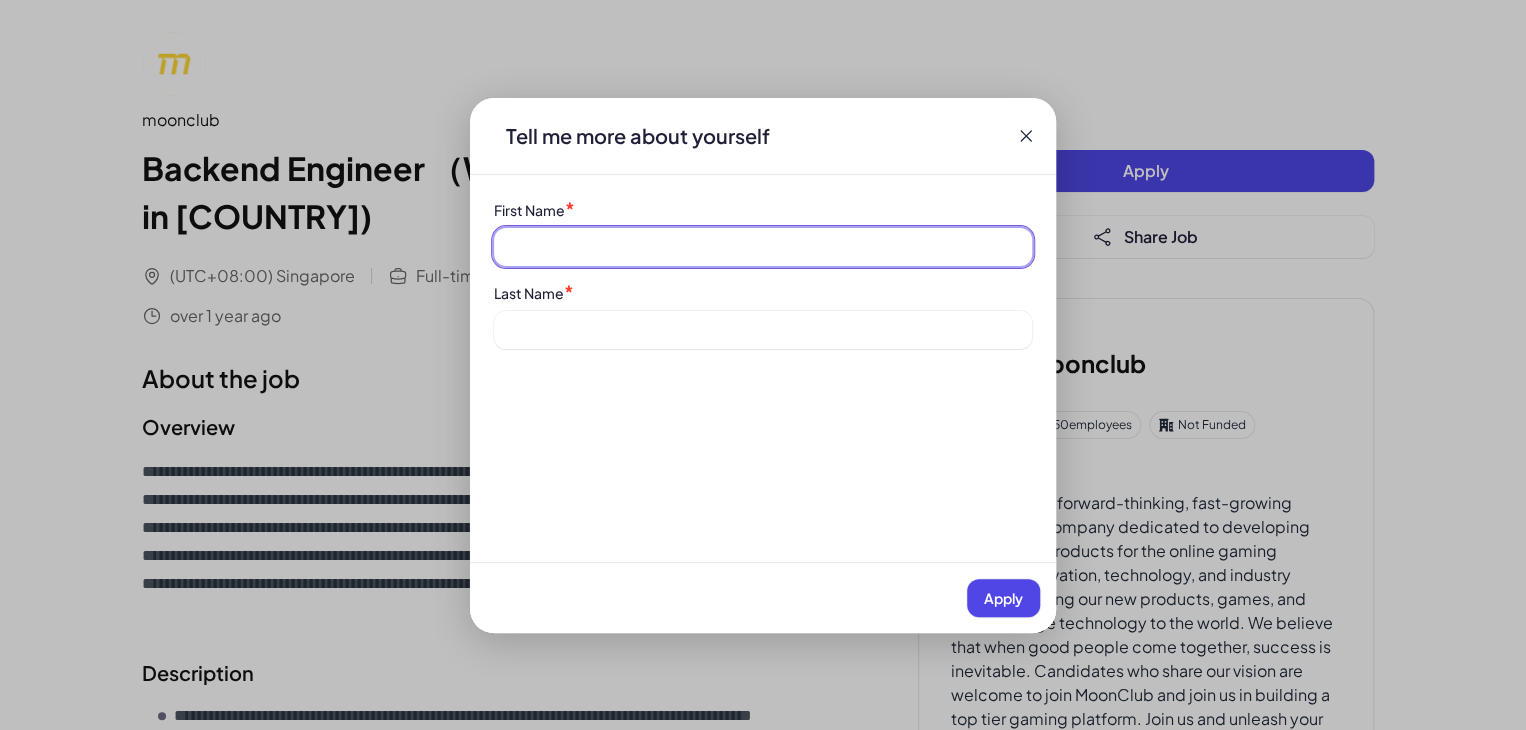 click at bounding box center (763, 247) 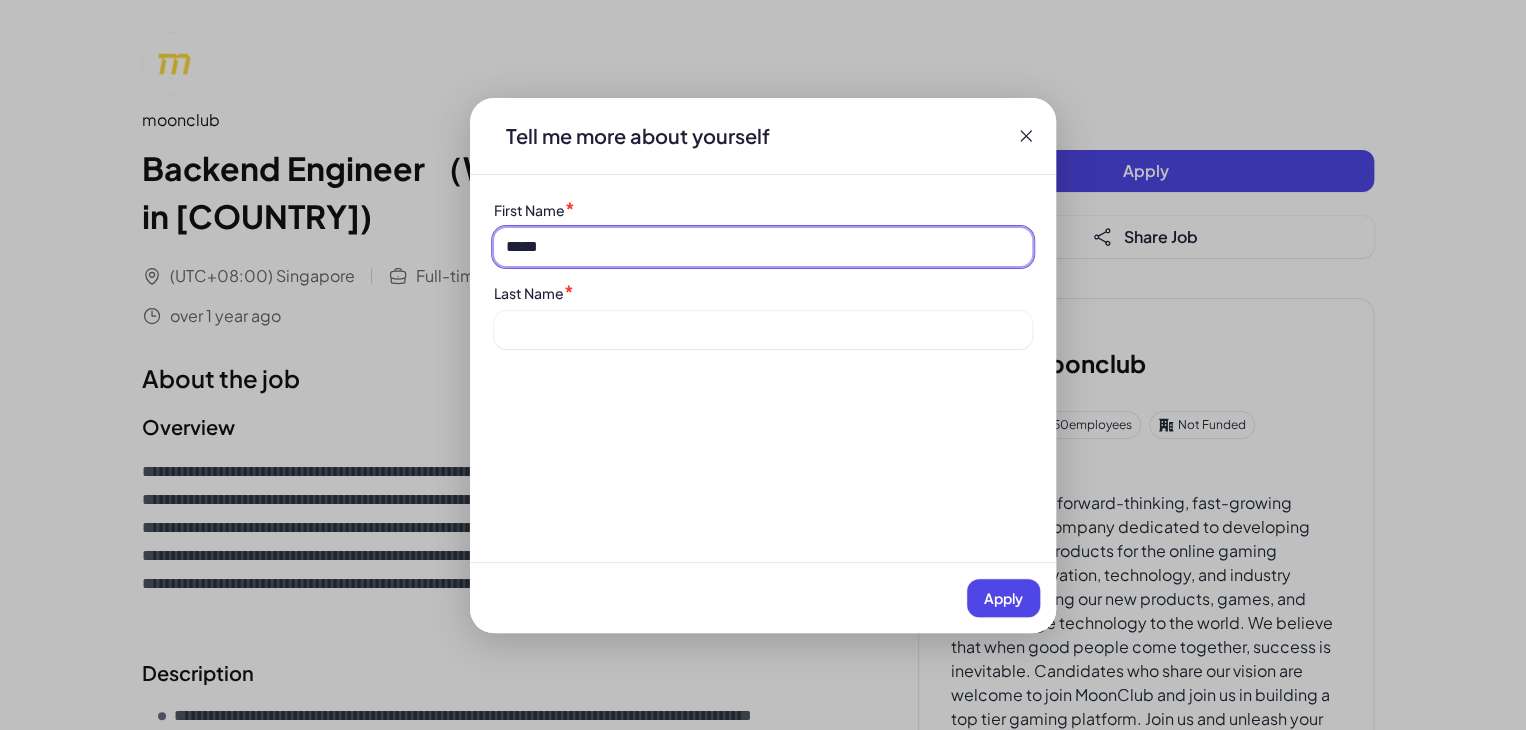 type on "*****" 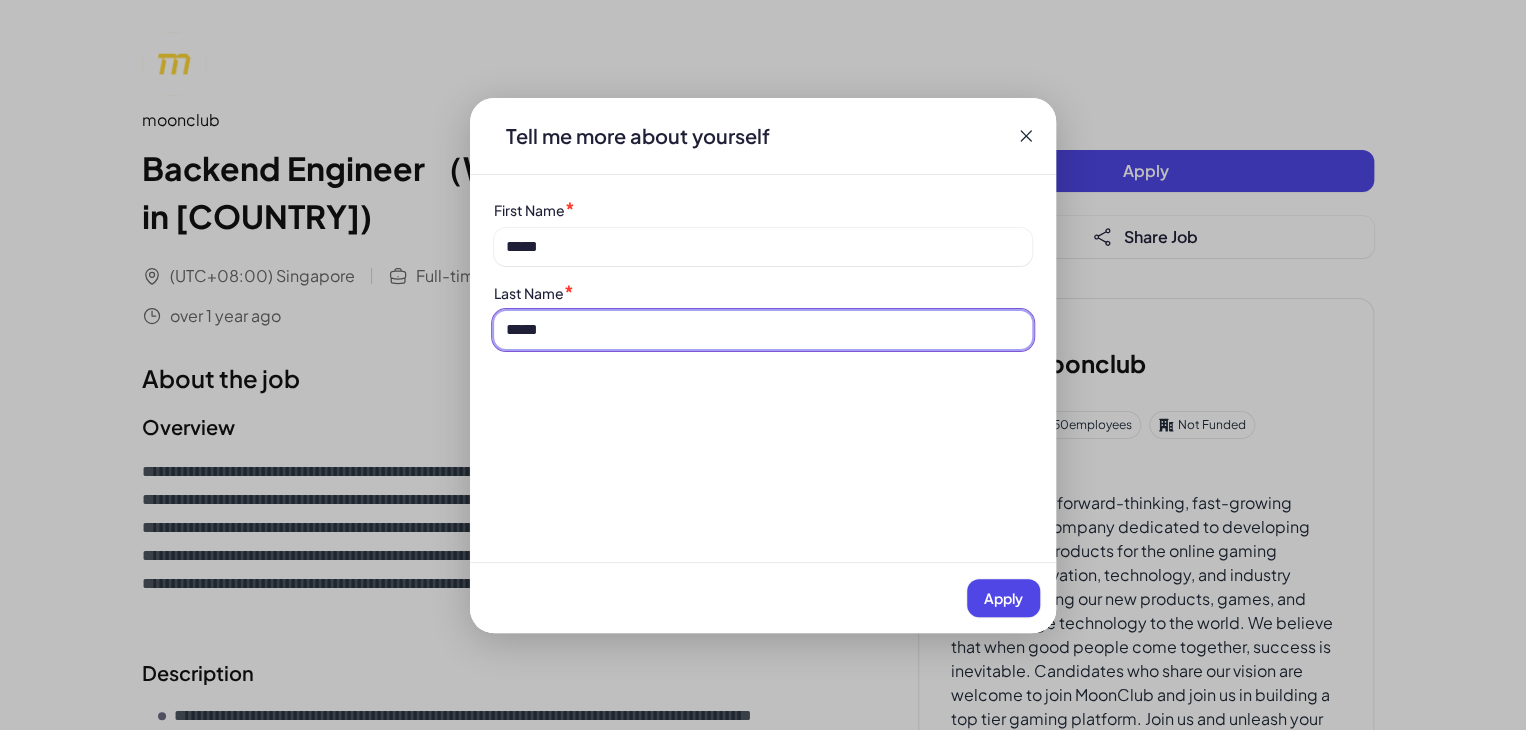 type on "*****" 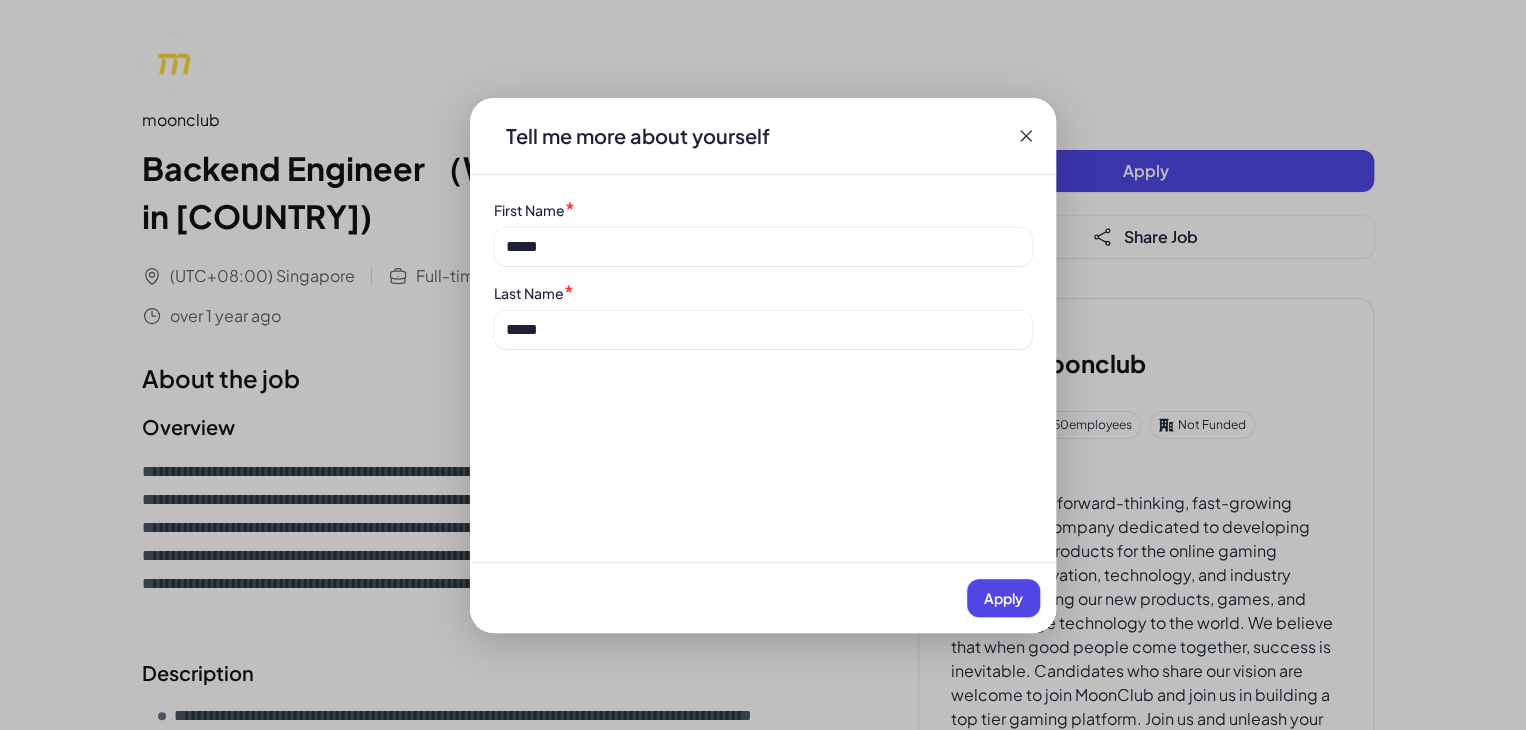 click on "Apply" at bounding box center [1003, 598] 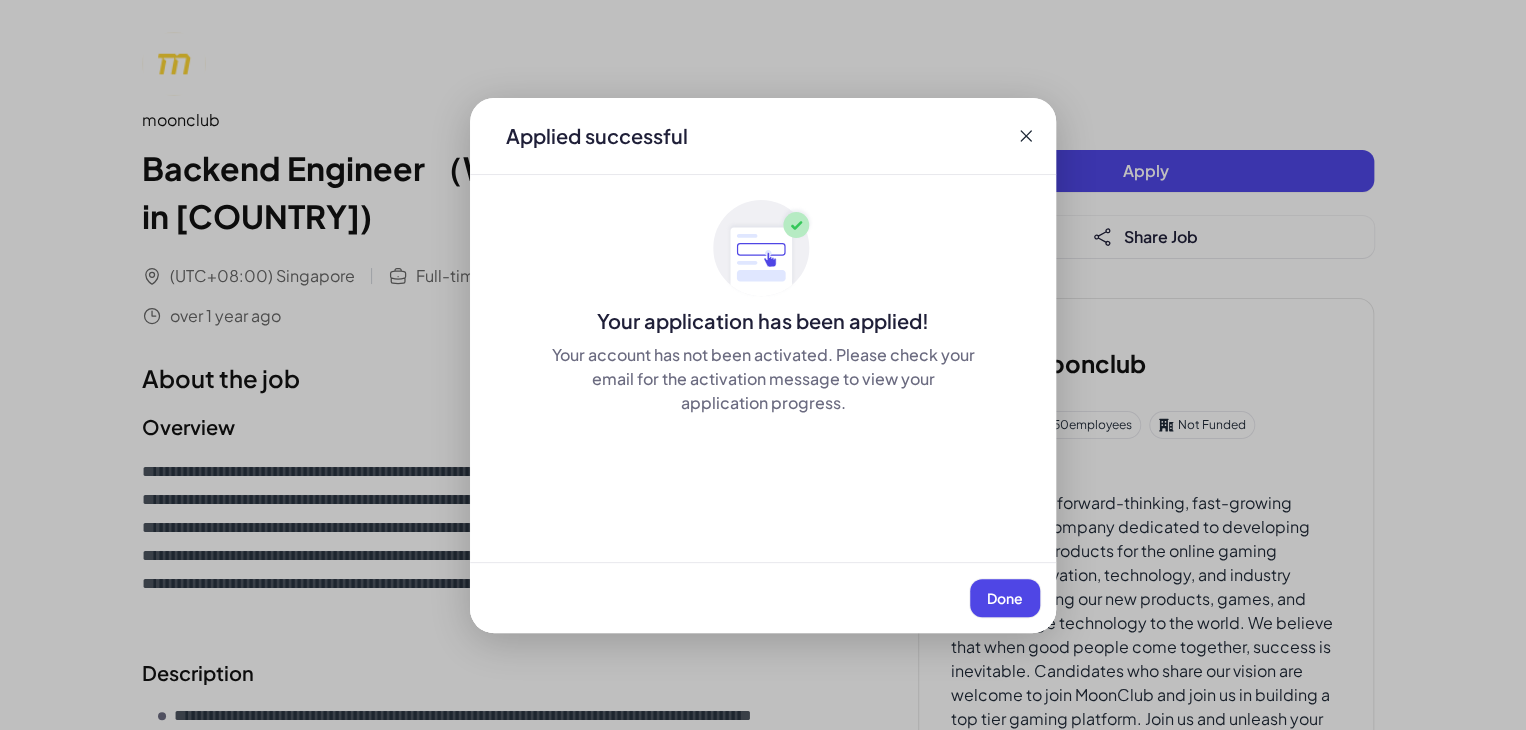 click on "Done" at bounding box center (1005, 598) 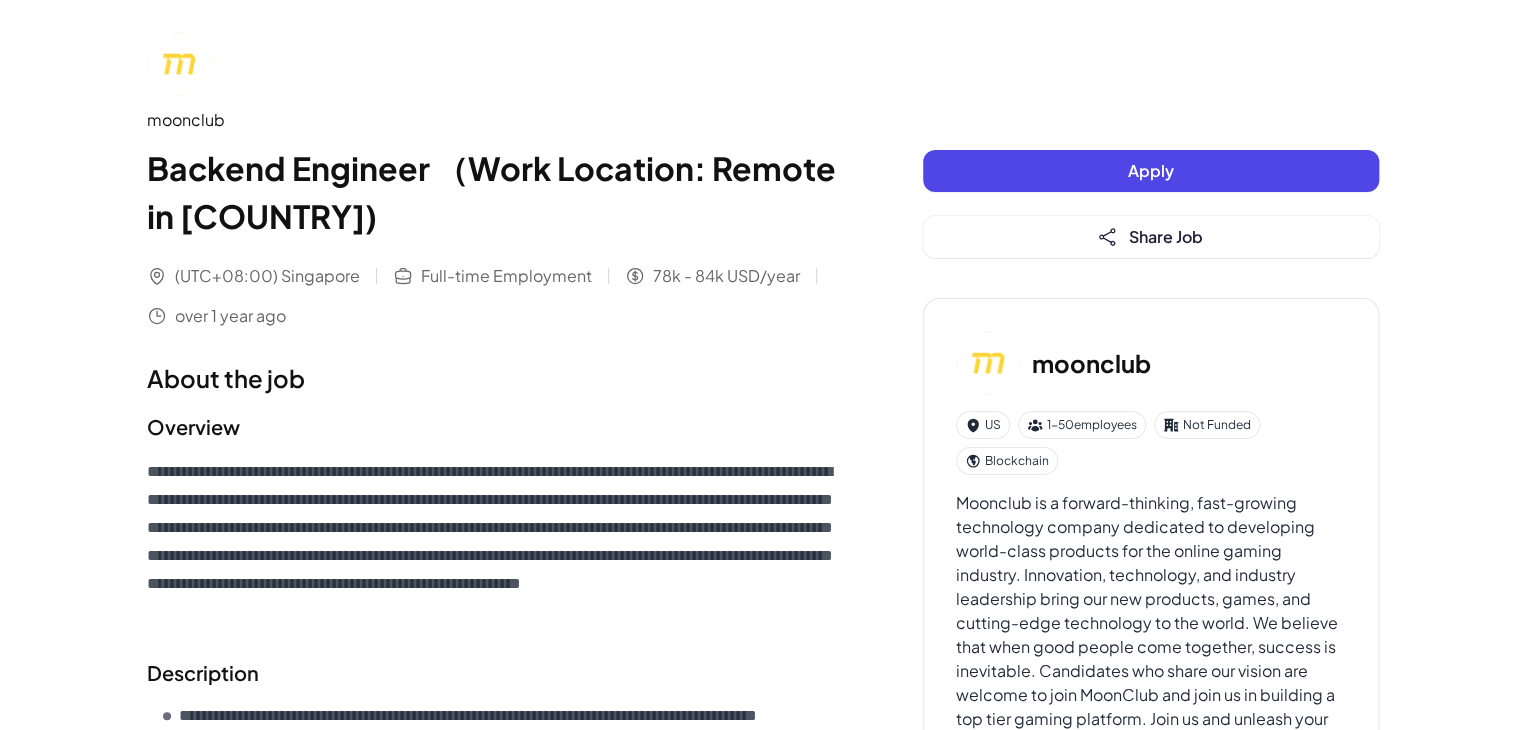 click on "Apply" at bounding box center [1151, 171] 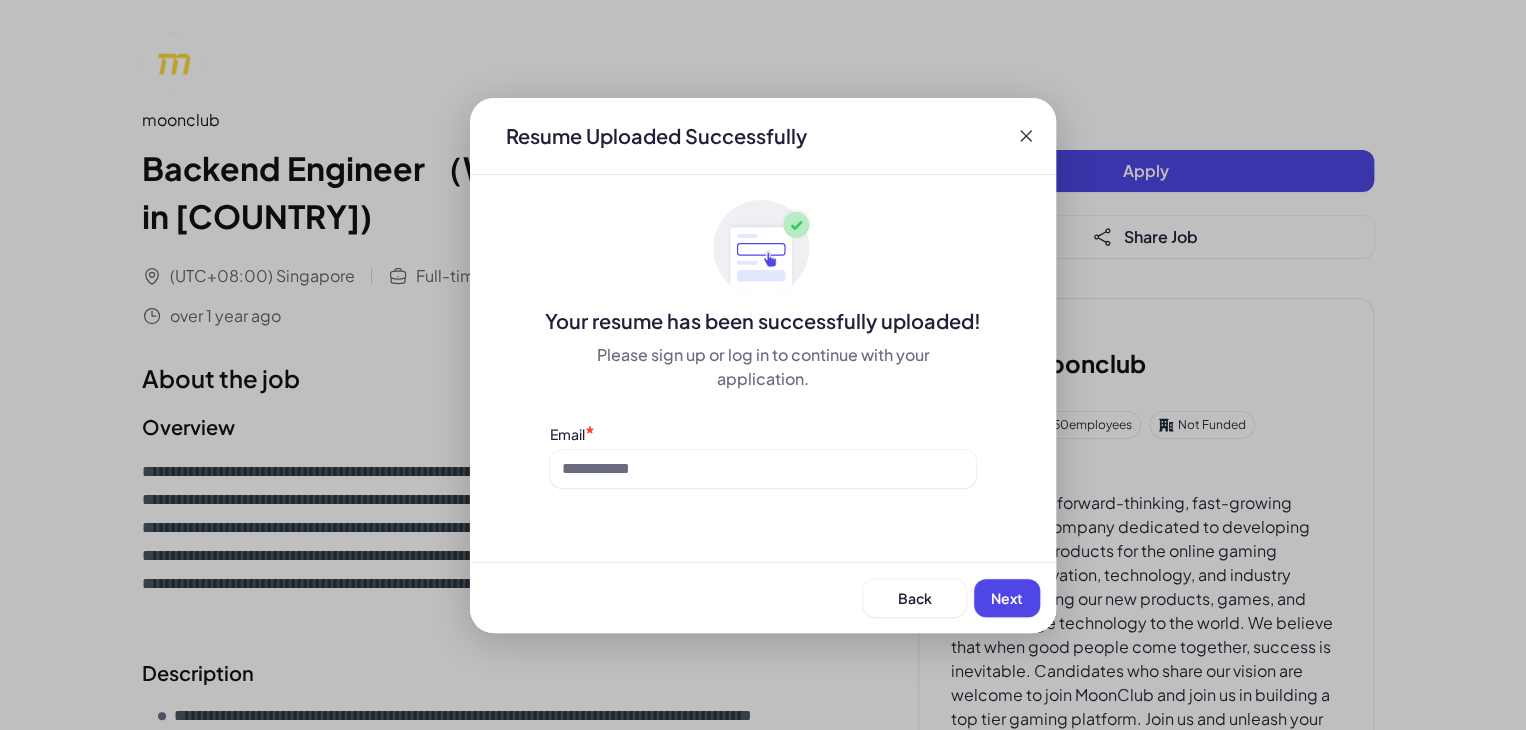 click on "Resume Uploaded Successfully" at bounding box center (763, 136) 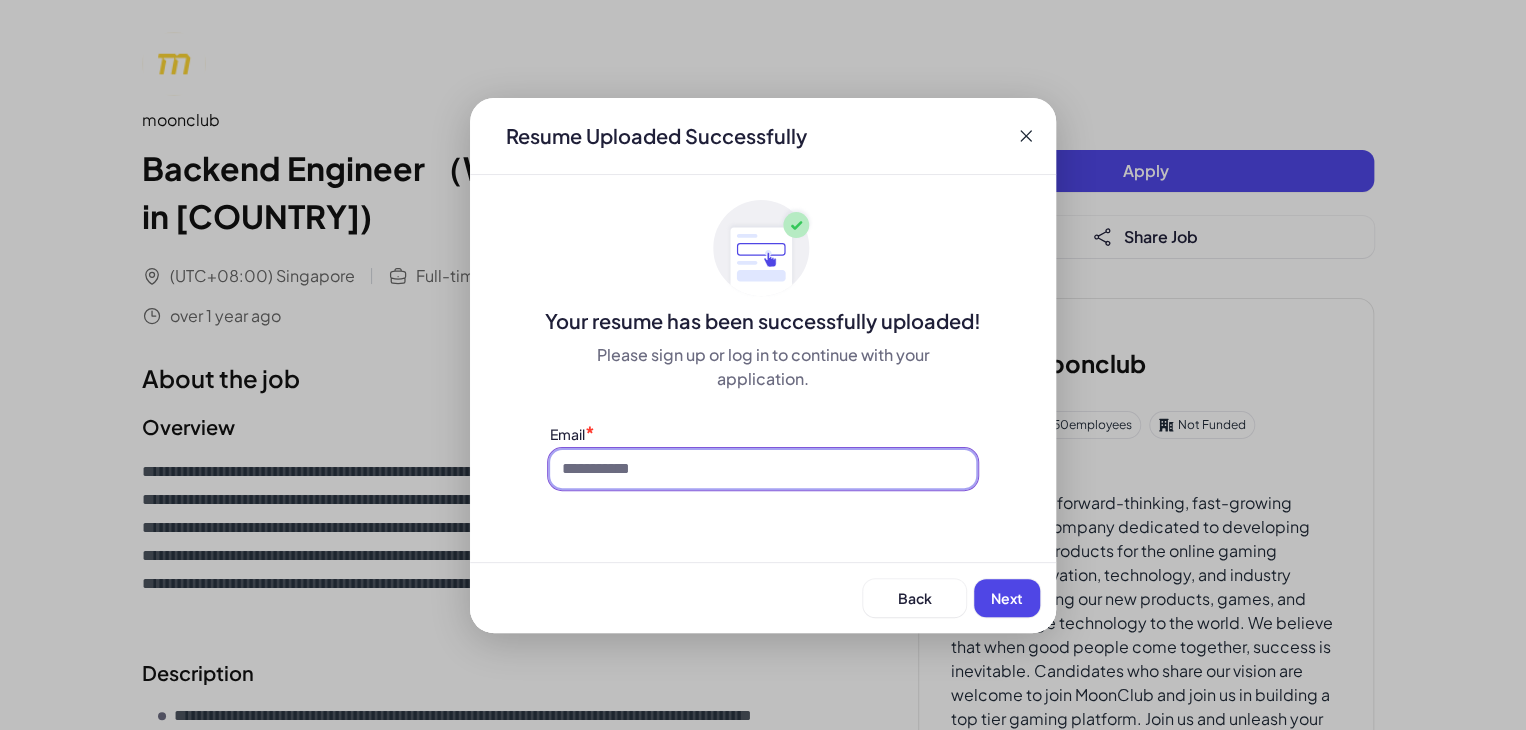 click at bounding box center [763, 469] 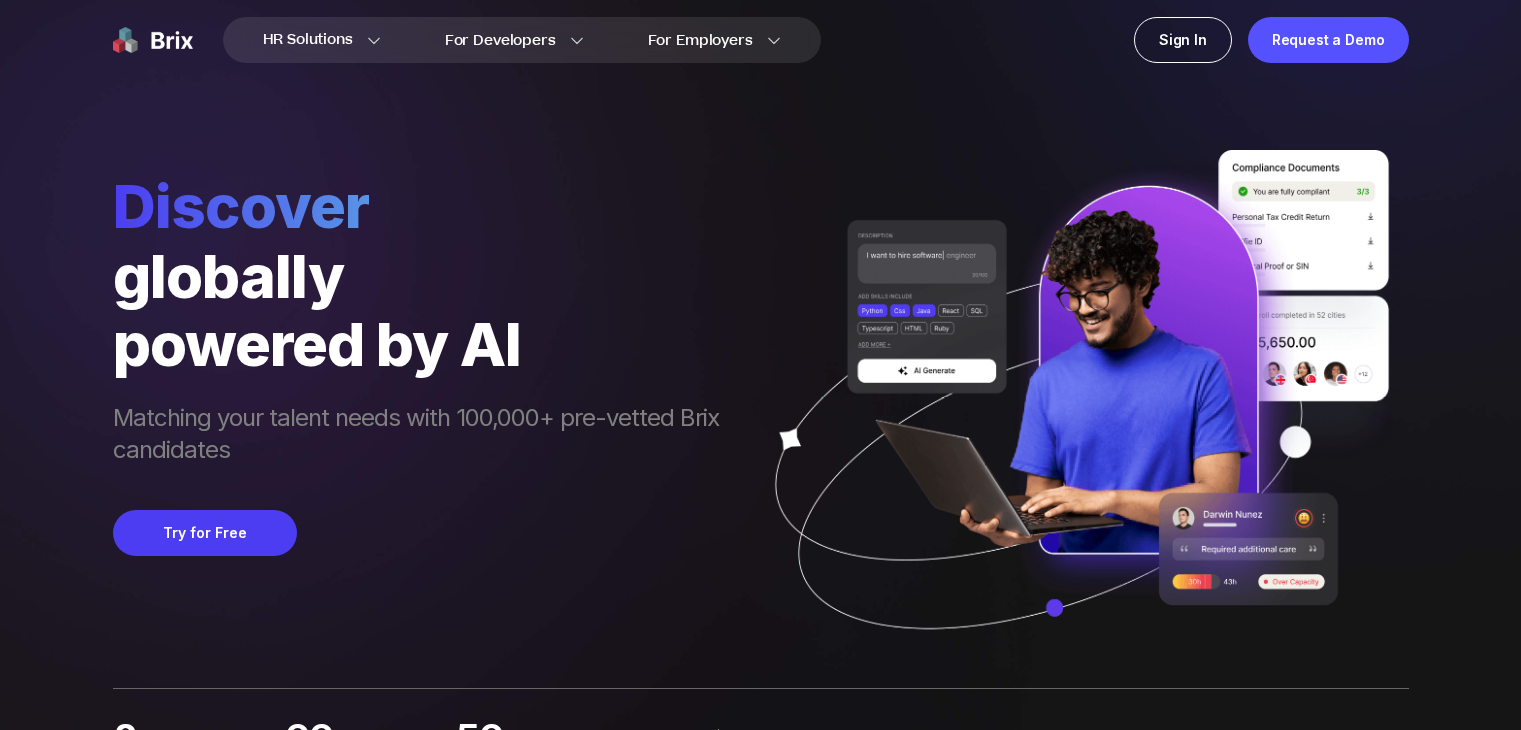 scroll, scrollTop: 0, scrollLeft: 0, axis: both 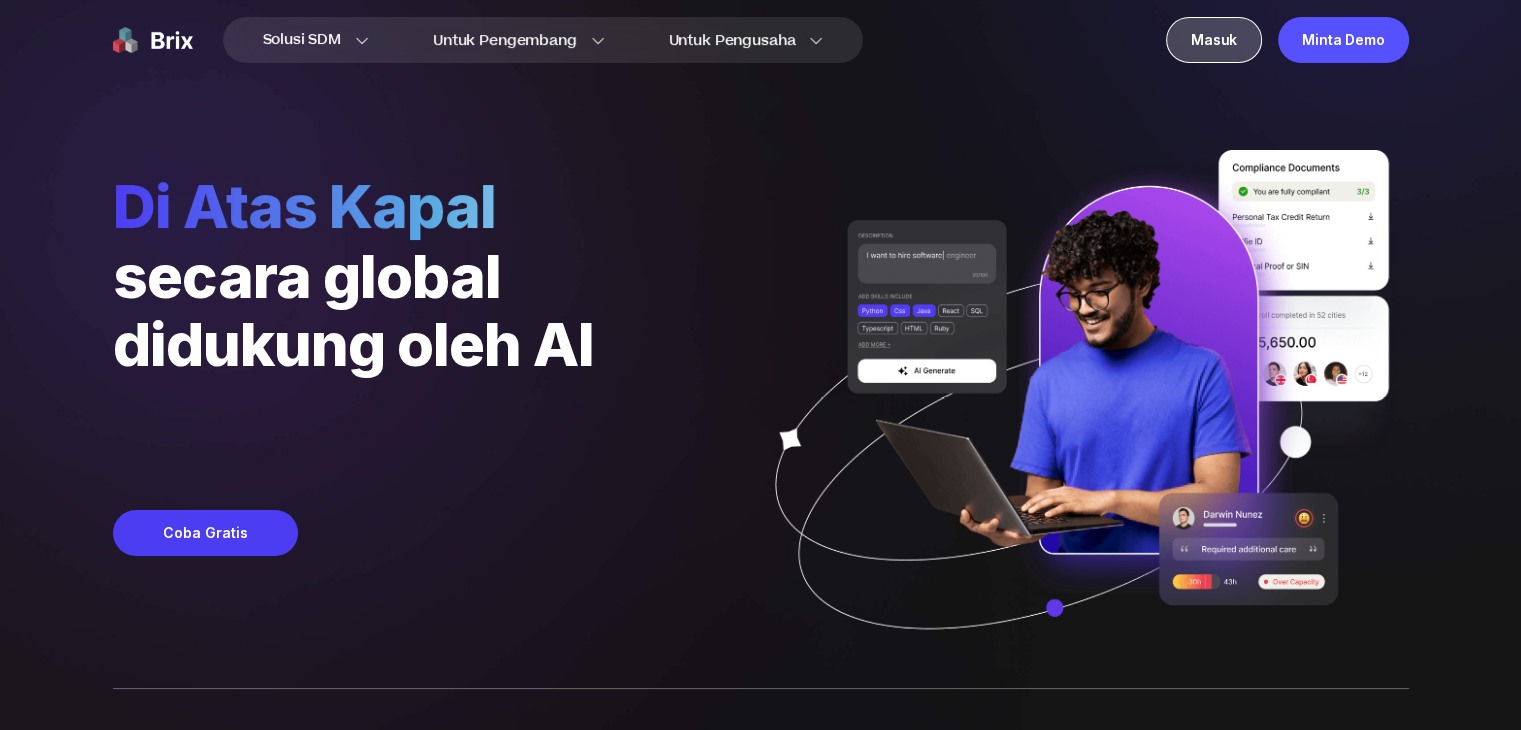 click on "Masuk" at bounding box center (1214, 39) 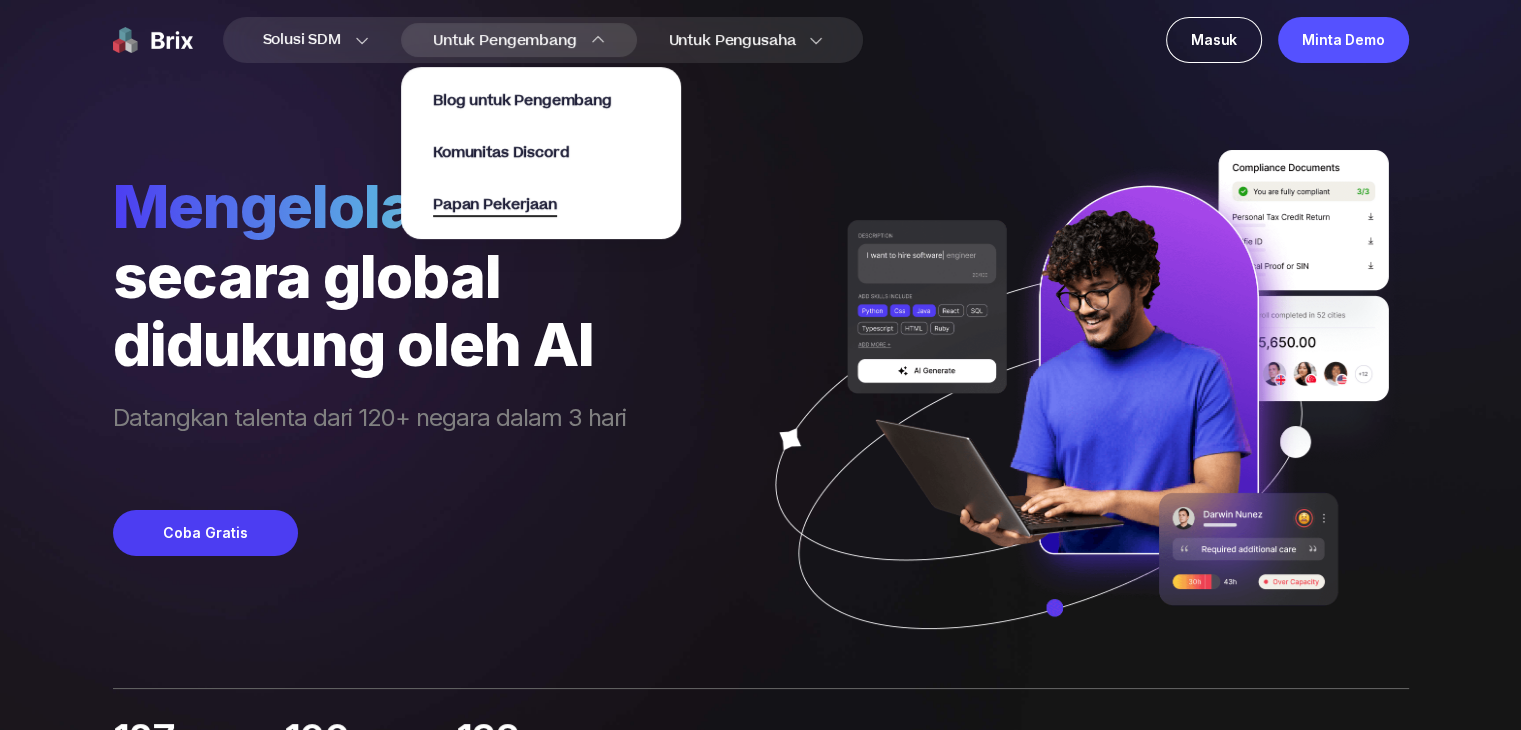 click on "Papan Pekerjaan" at bounding box center (495, 204) 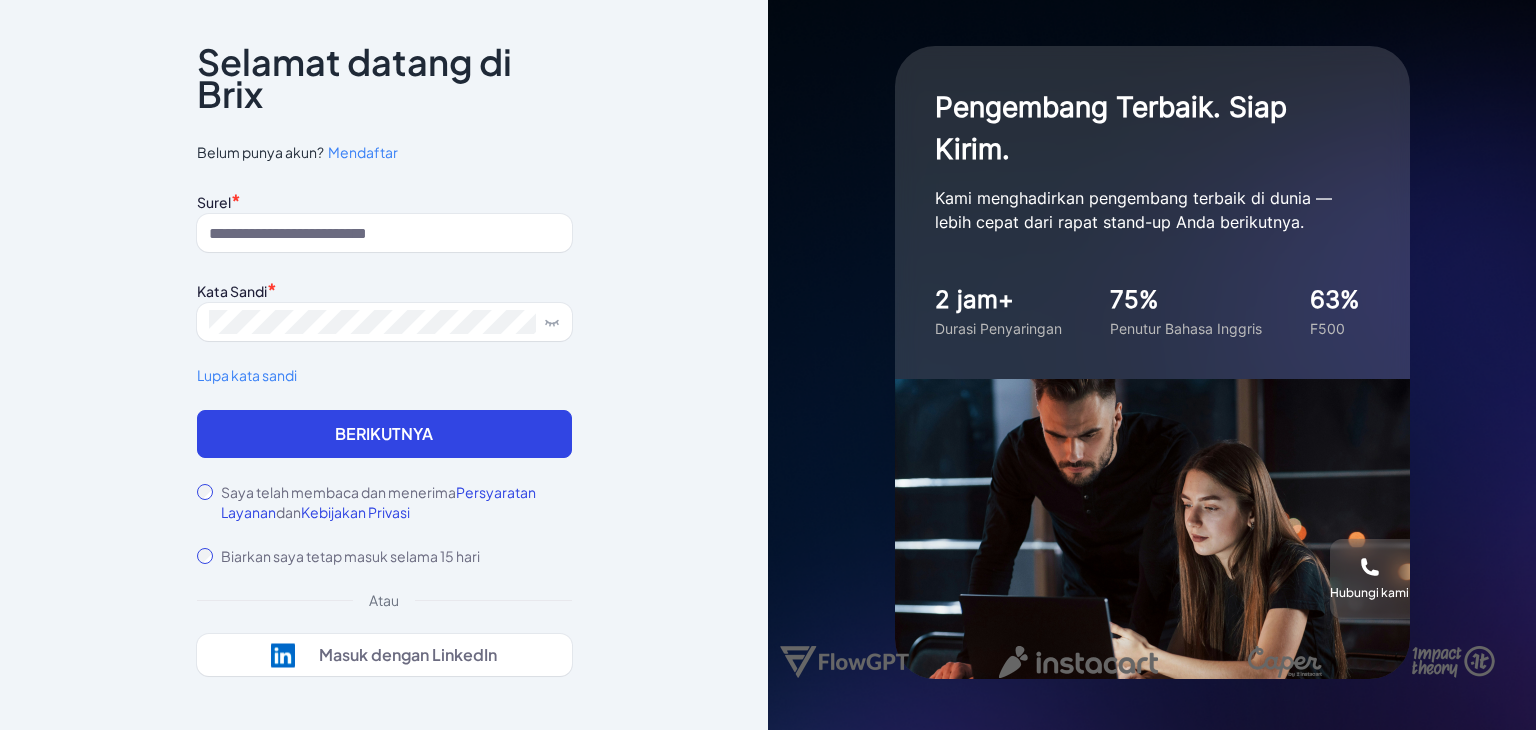 scroll, scrollTop: 0, scrollLeft: 0, axis: both 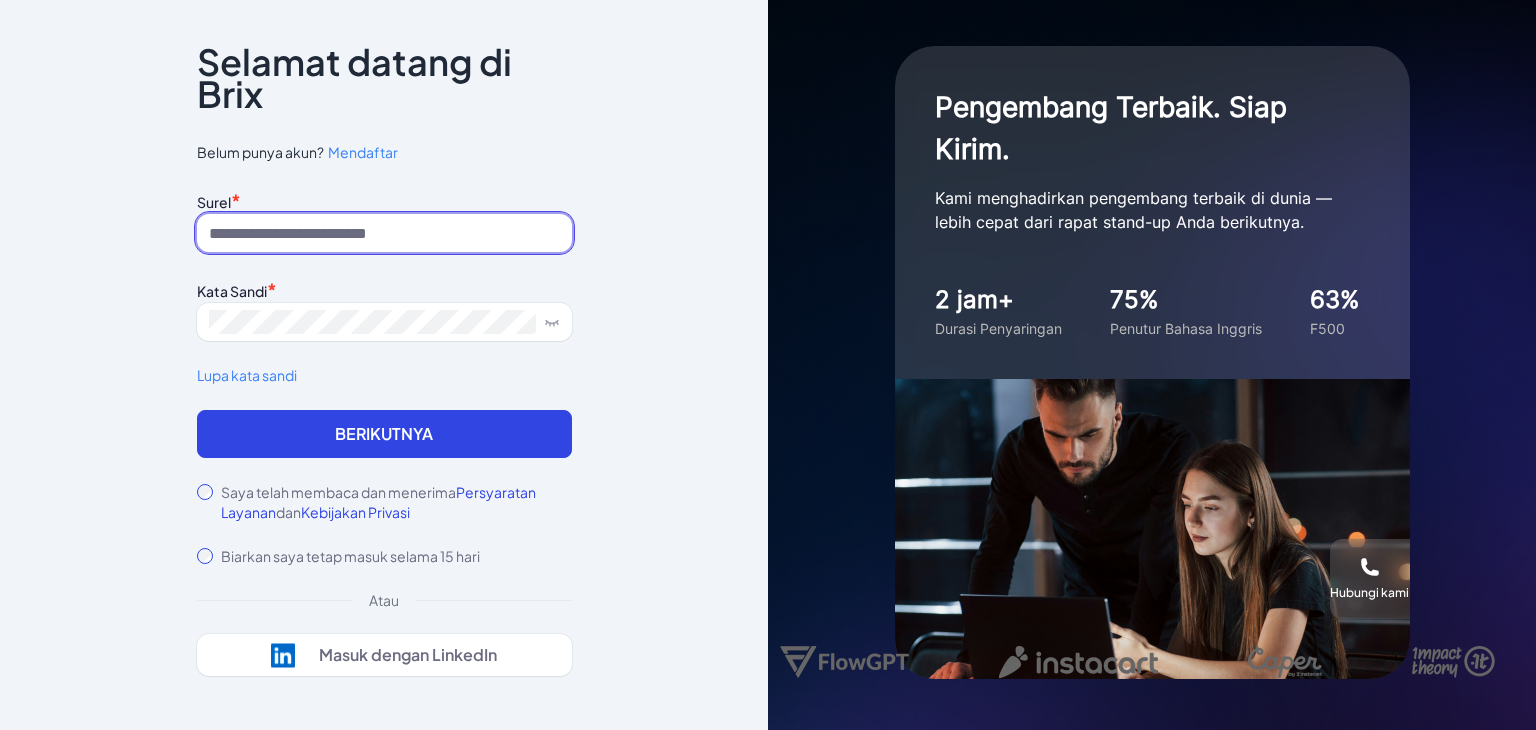 click at bounding box center [384, 233] 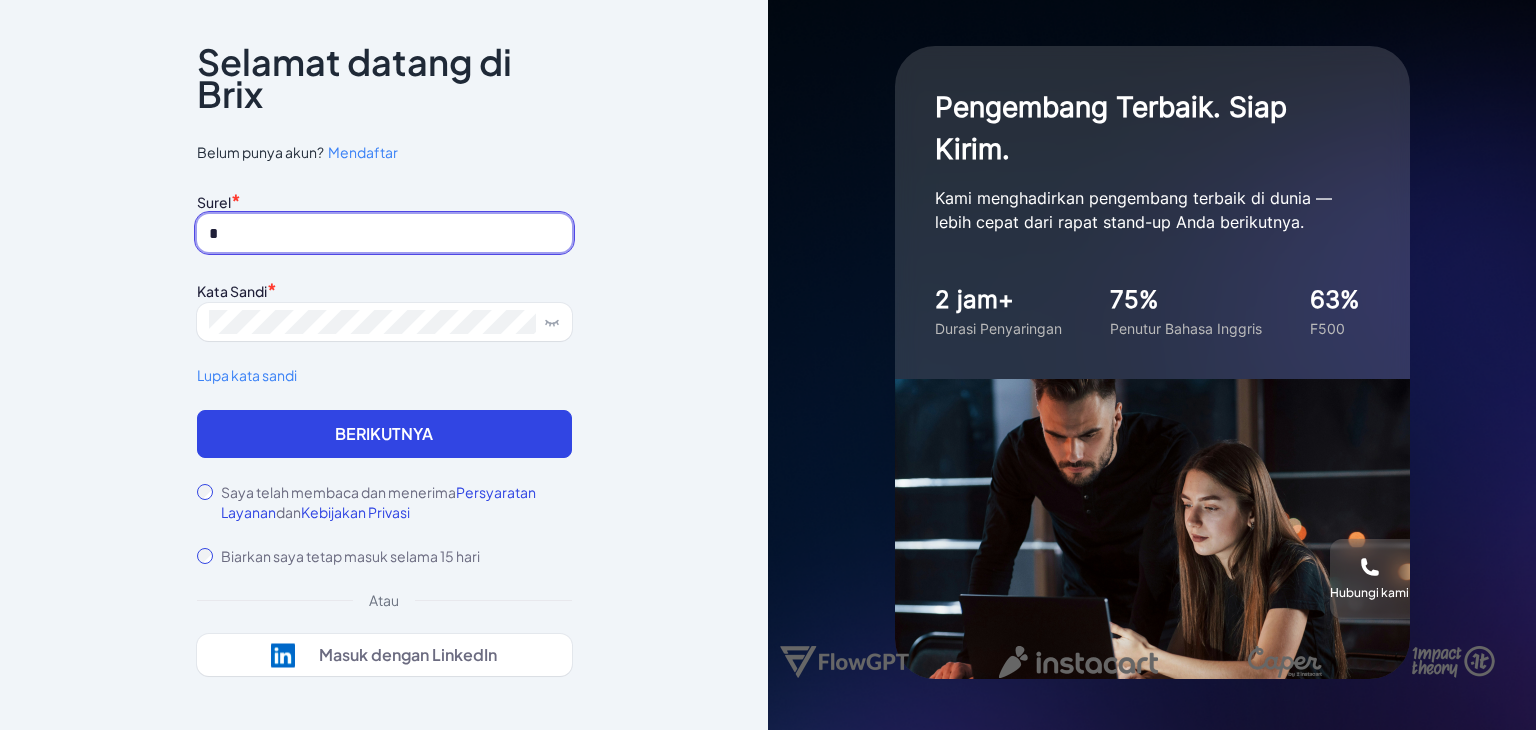 type on "**********" 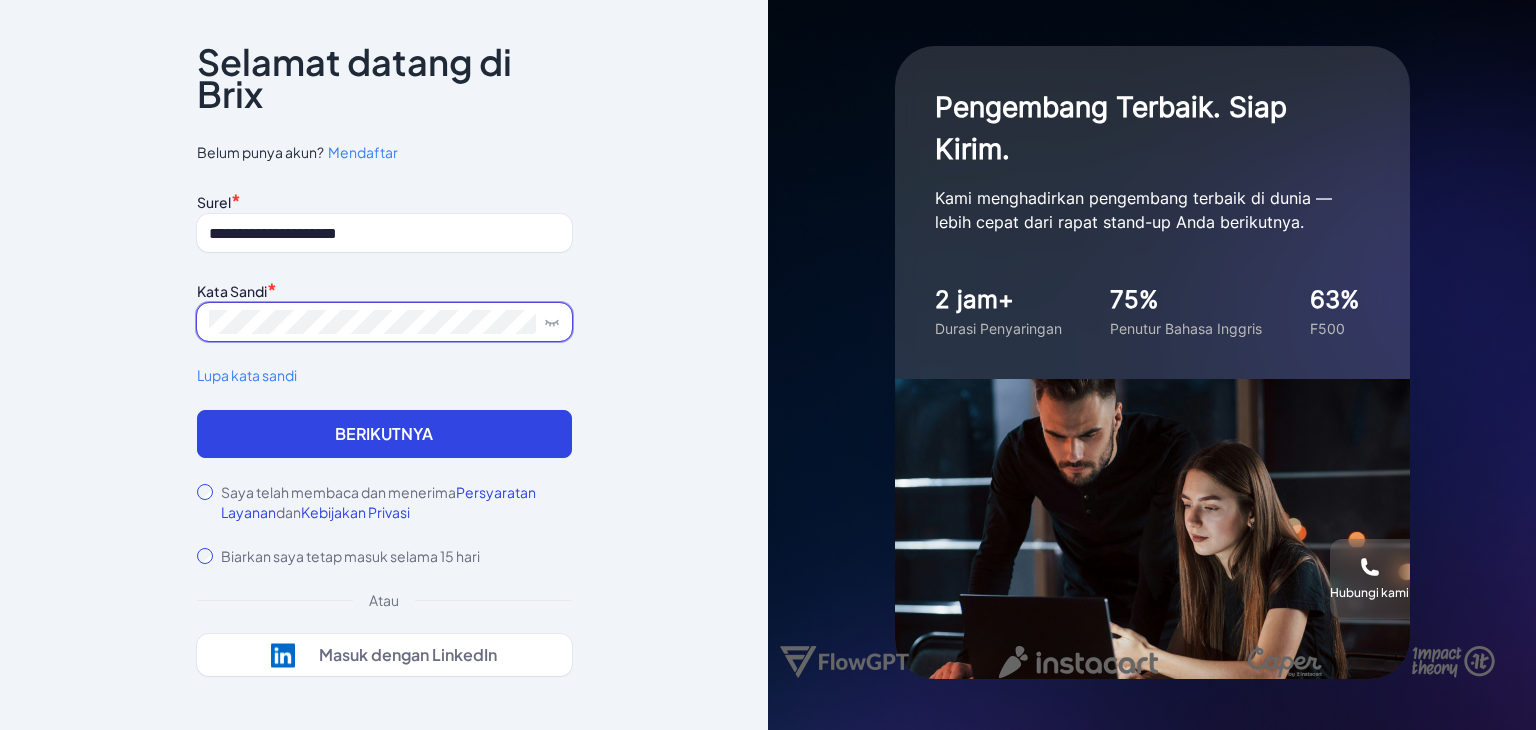 click on "Berikutnya" at bounding box center (384, 434) 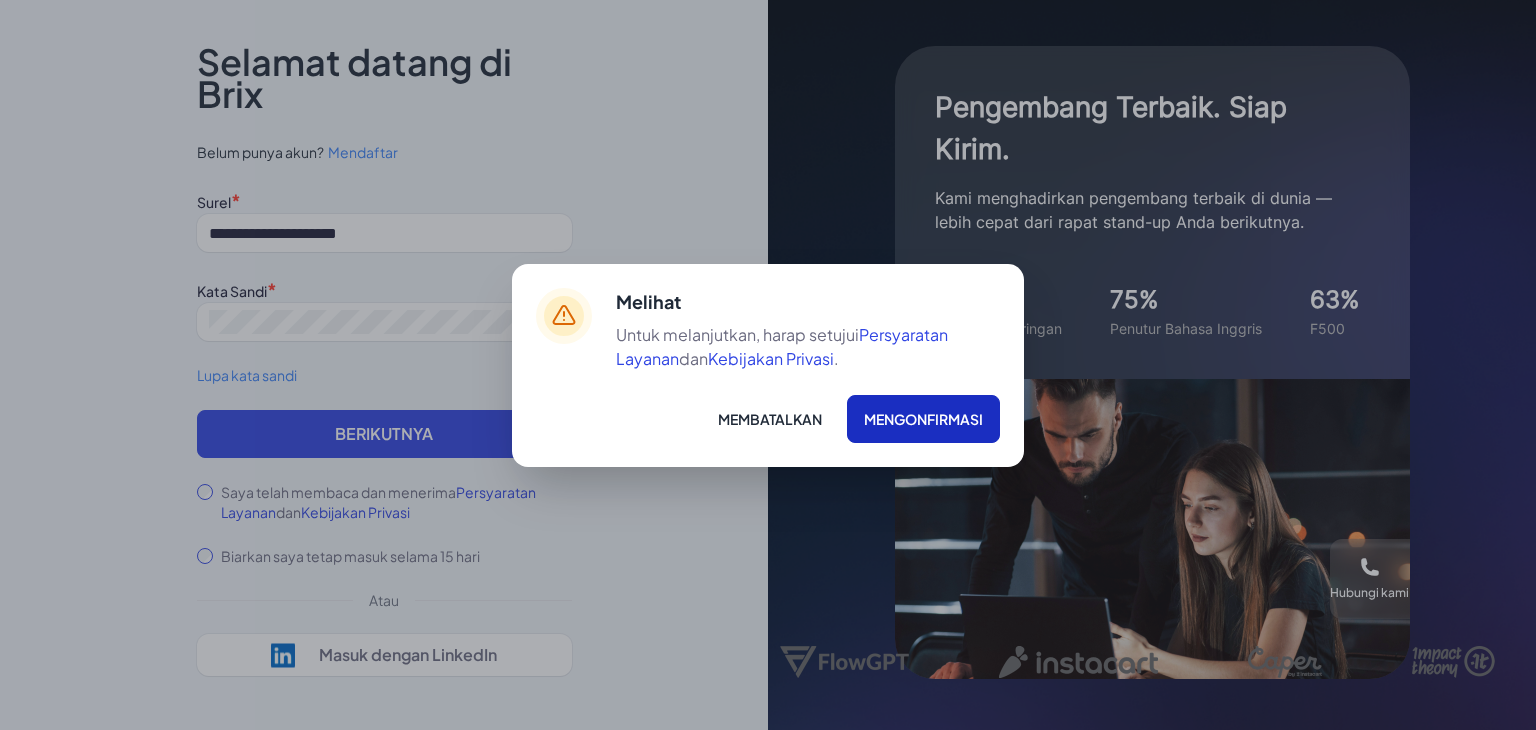 click on "Mengonfirmasi" at bounding box center [923, 419] 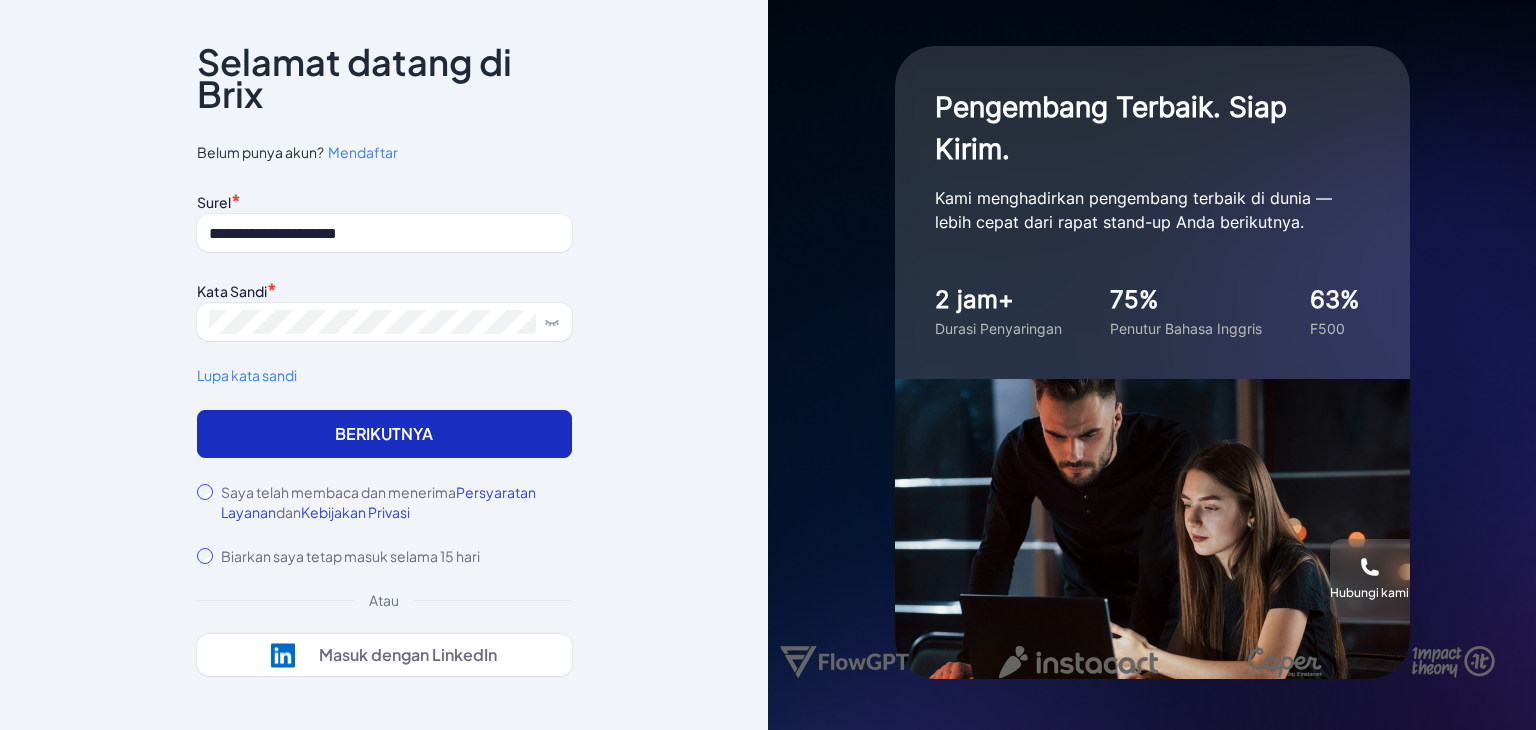 click on "Berikutnya" at bounding box center [384, 433] 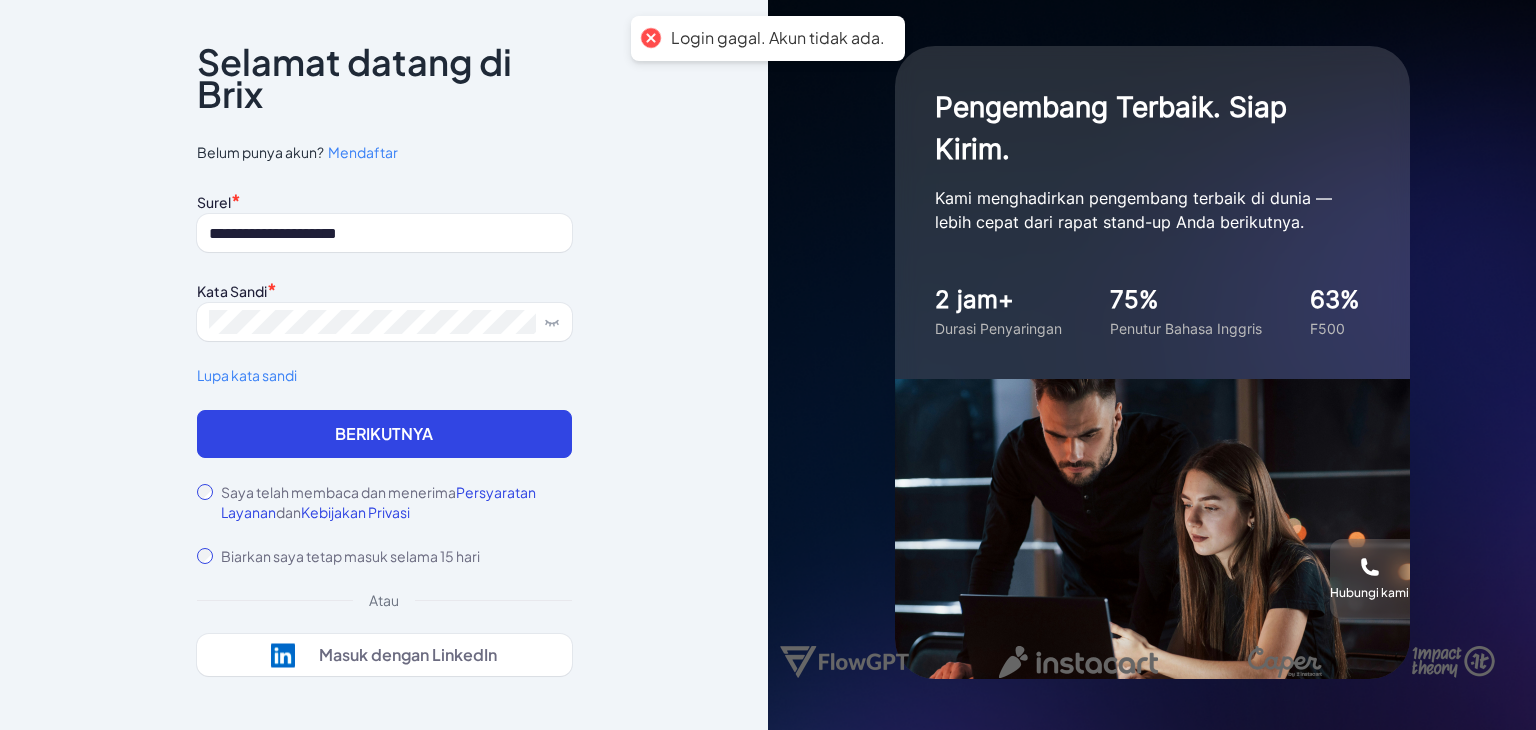 click on "Mendaftar" at bounding box center (363, 152) 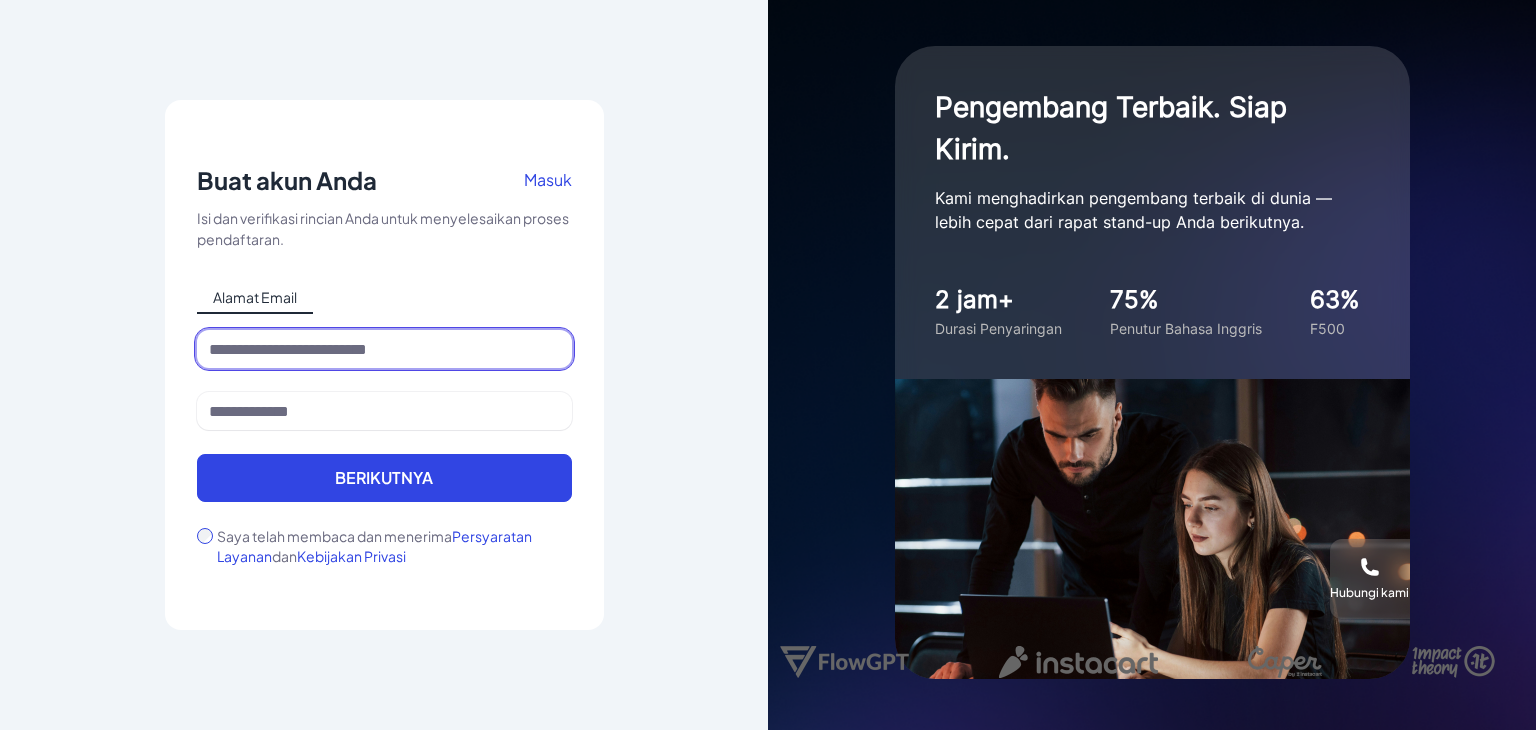 click at bounding box center [384, 349] 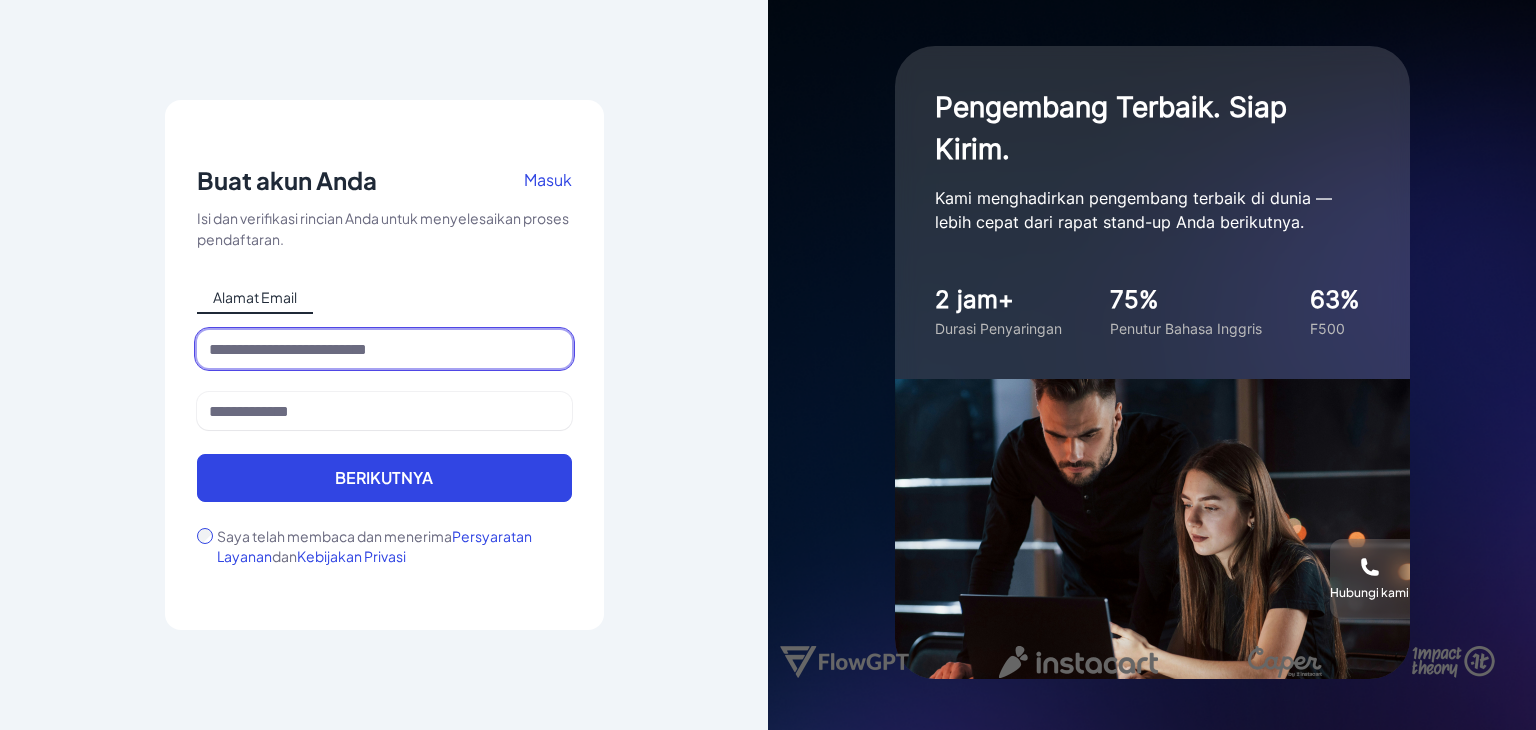 click at bounding box center [384, 349] 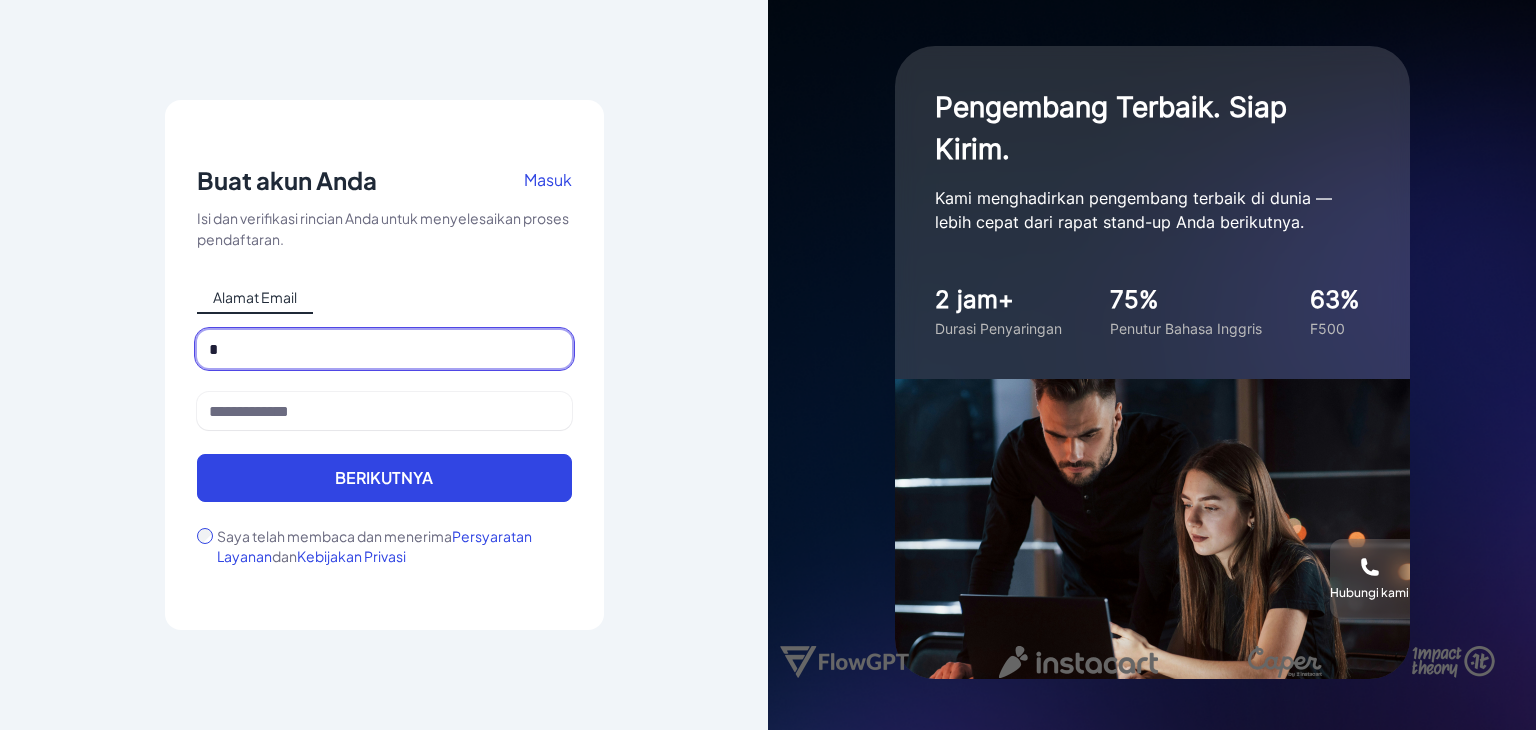 type on "**********" 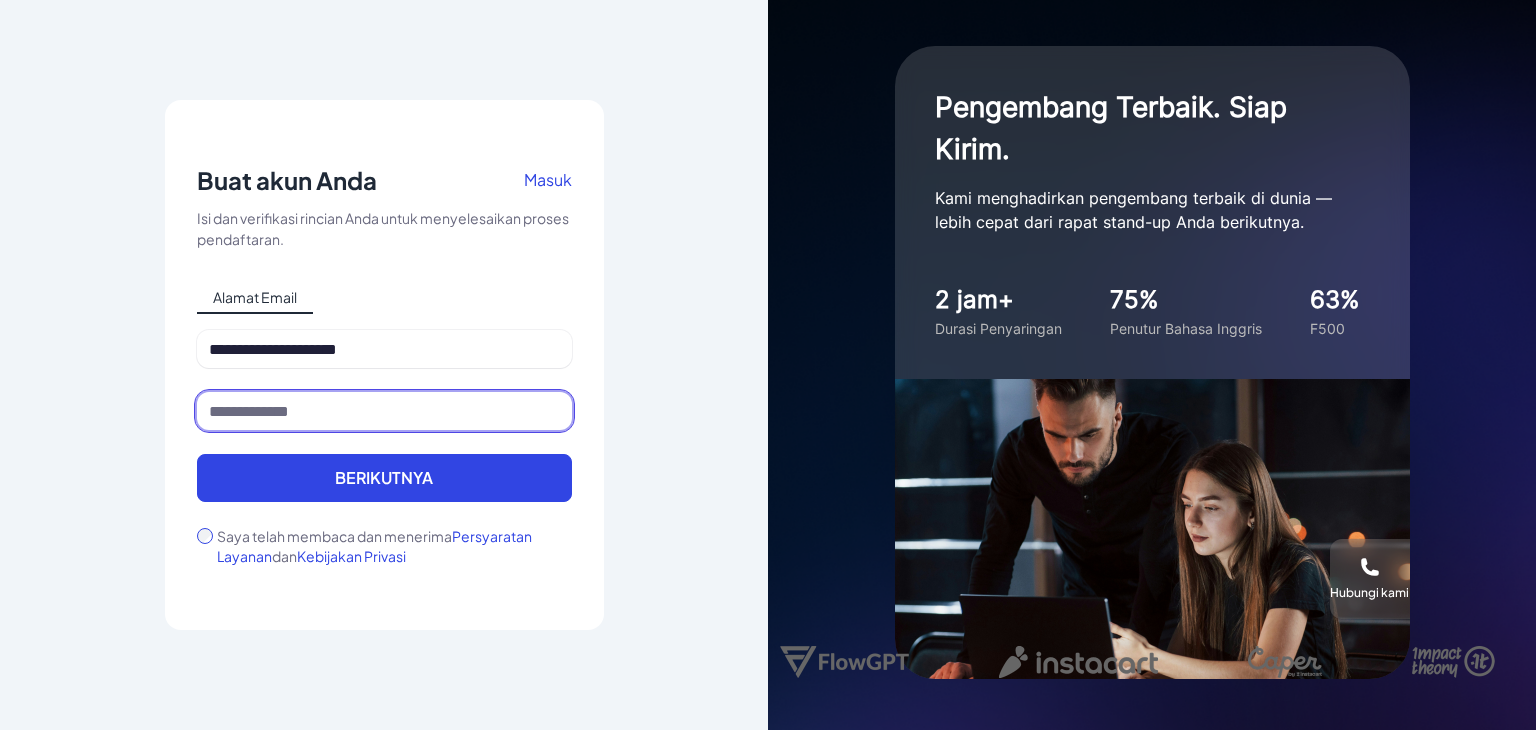 click at bounding box center (384, 411) 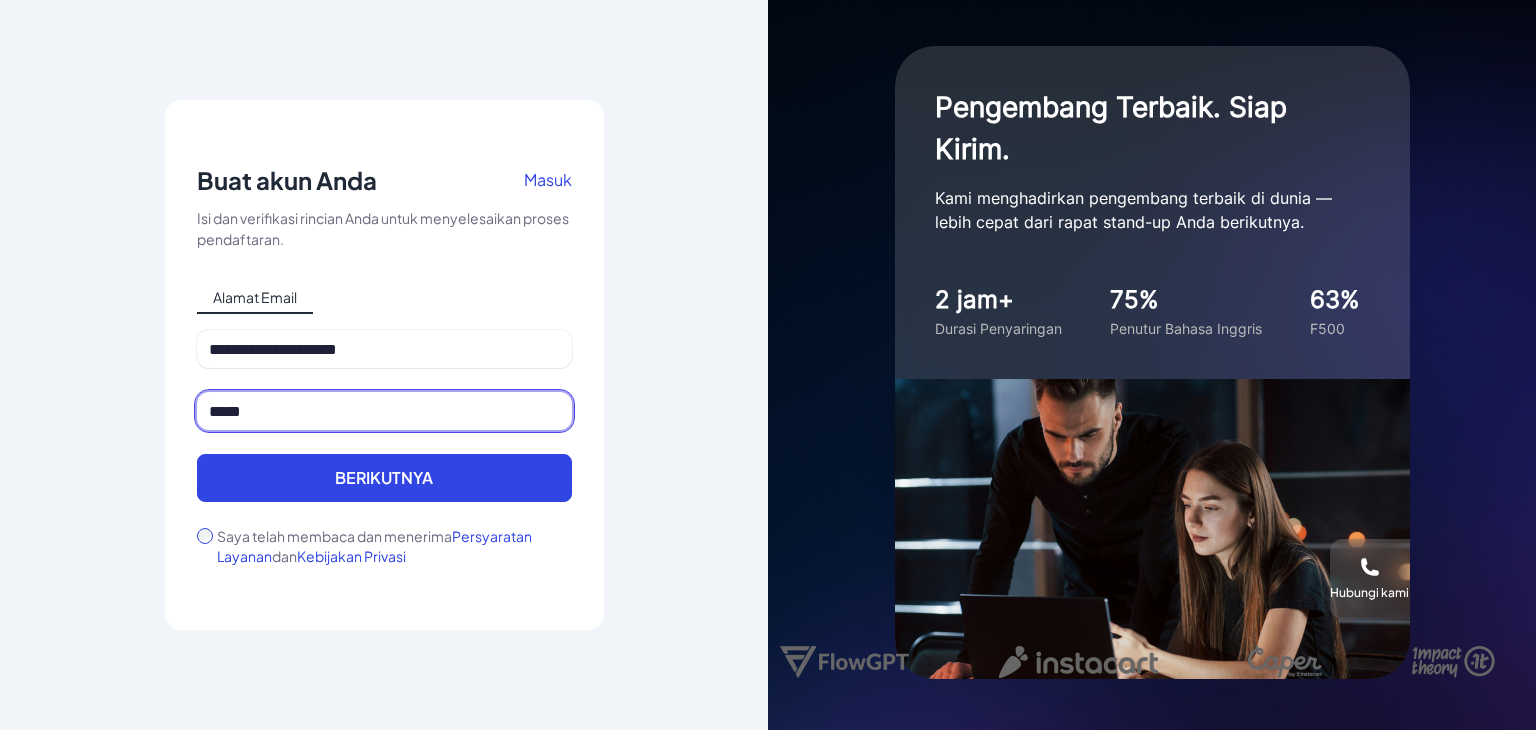 type on "*****" 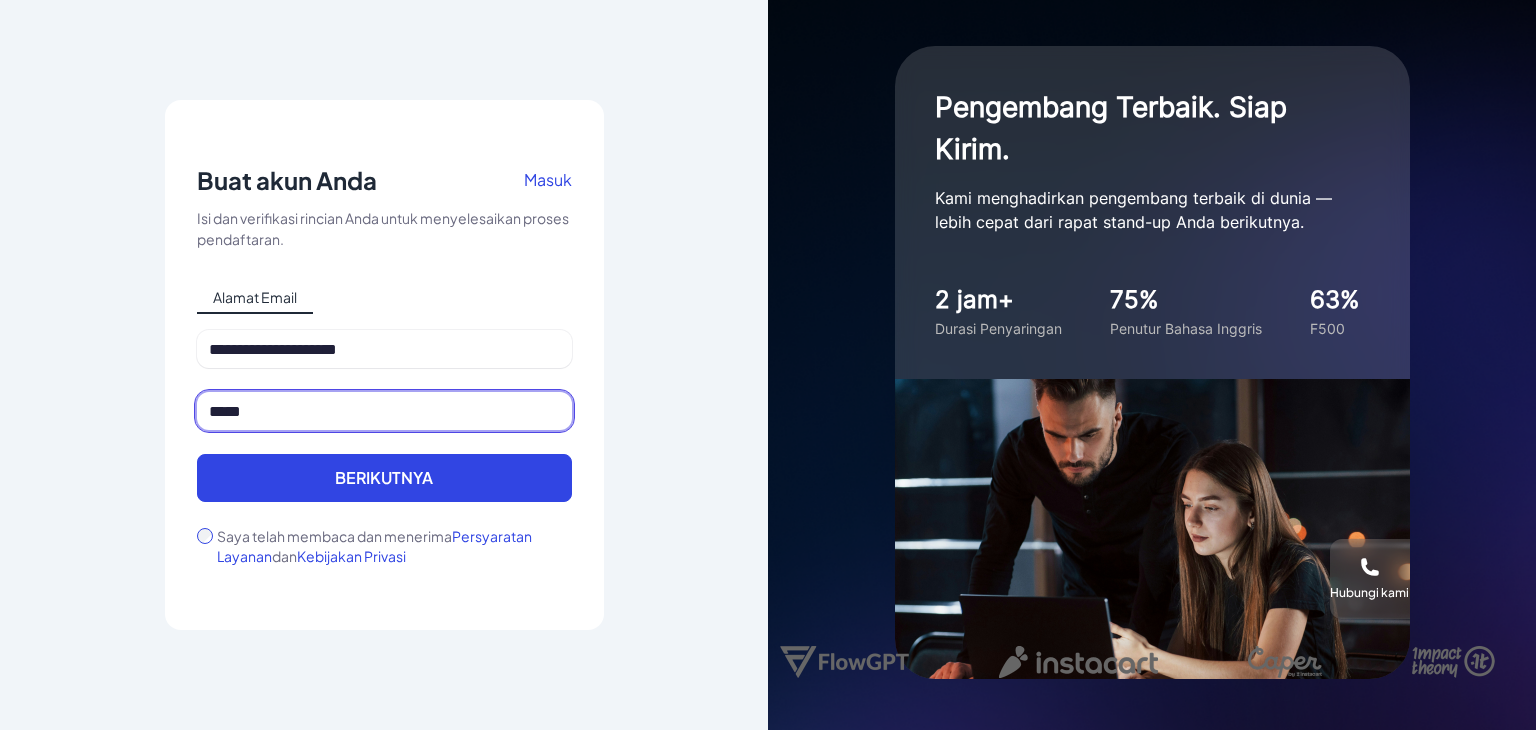 click on "*****" at bounding box center [384, 411] 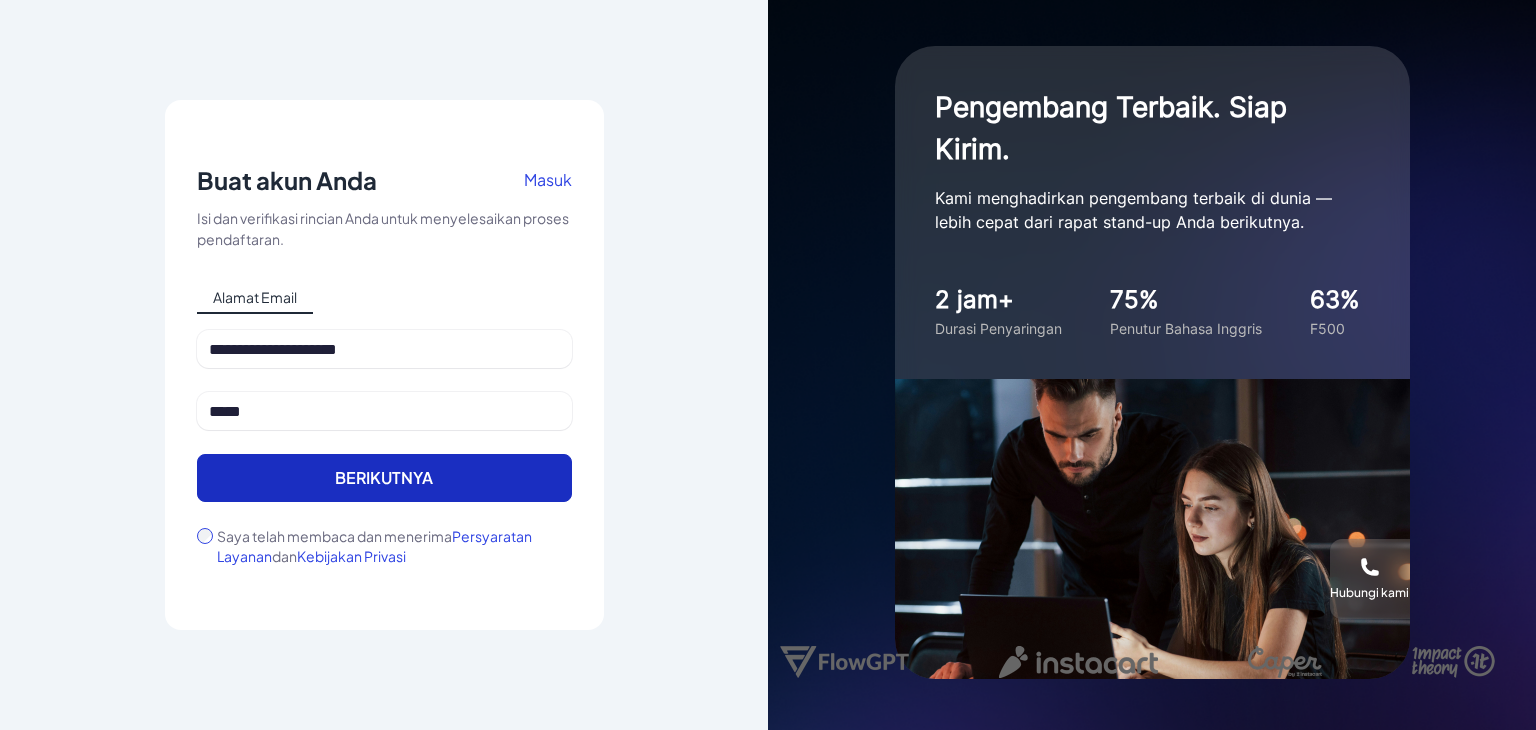 click on "Berikutnya" at bounding box center [384, 478] 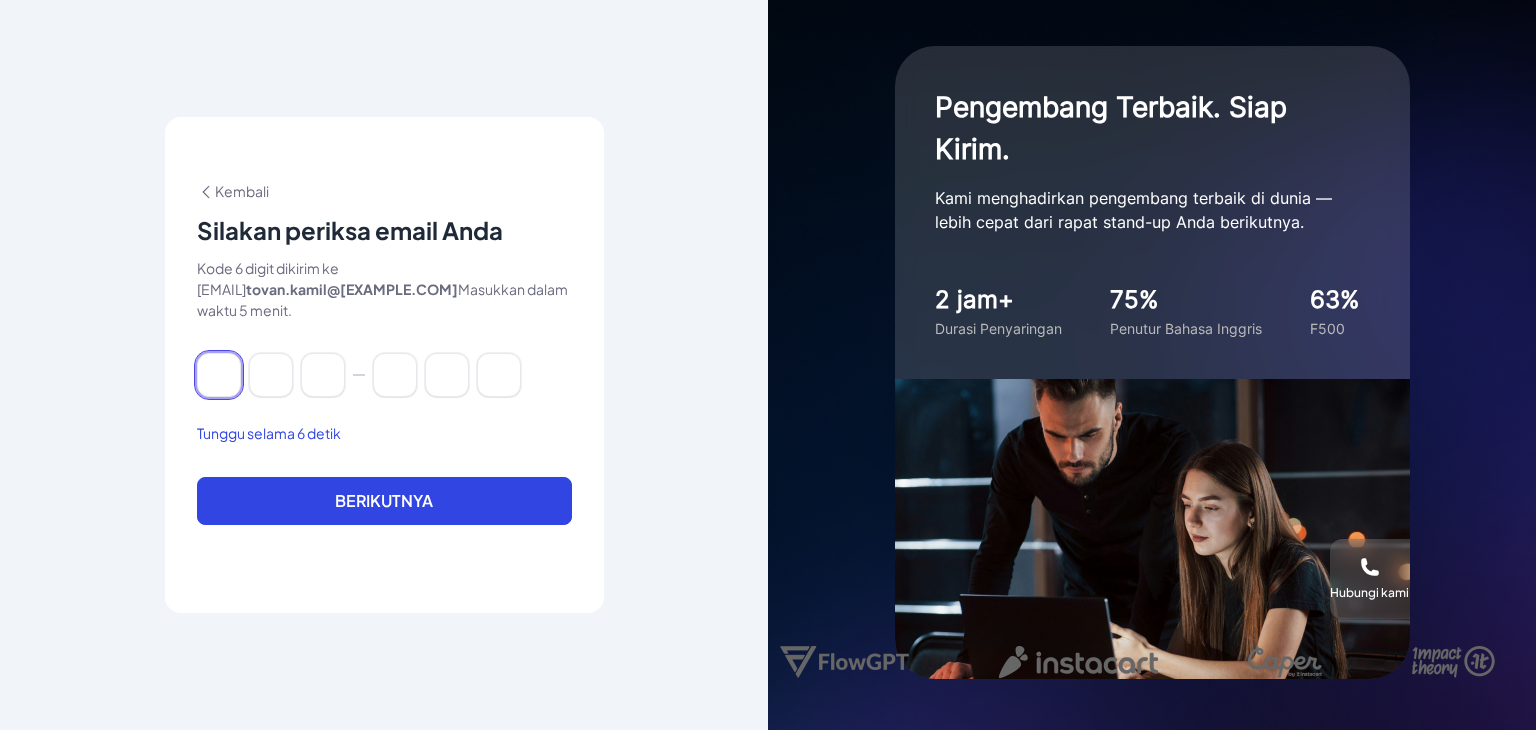 click at bounding box center [219, 375] 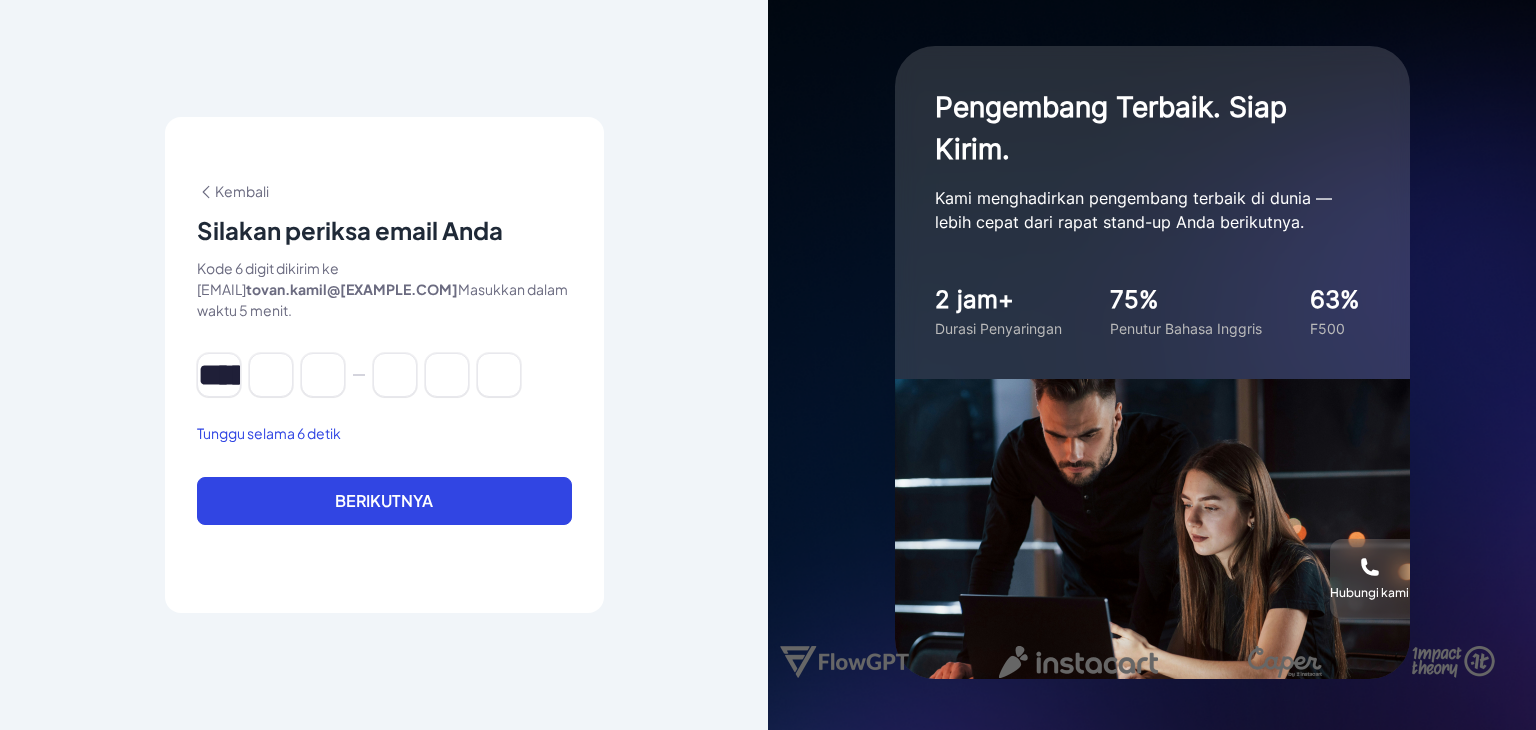 type on "*" 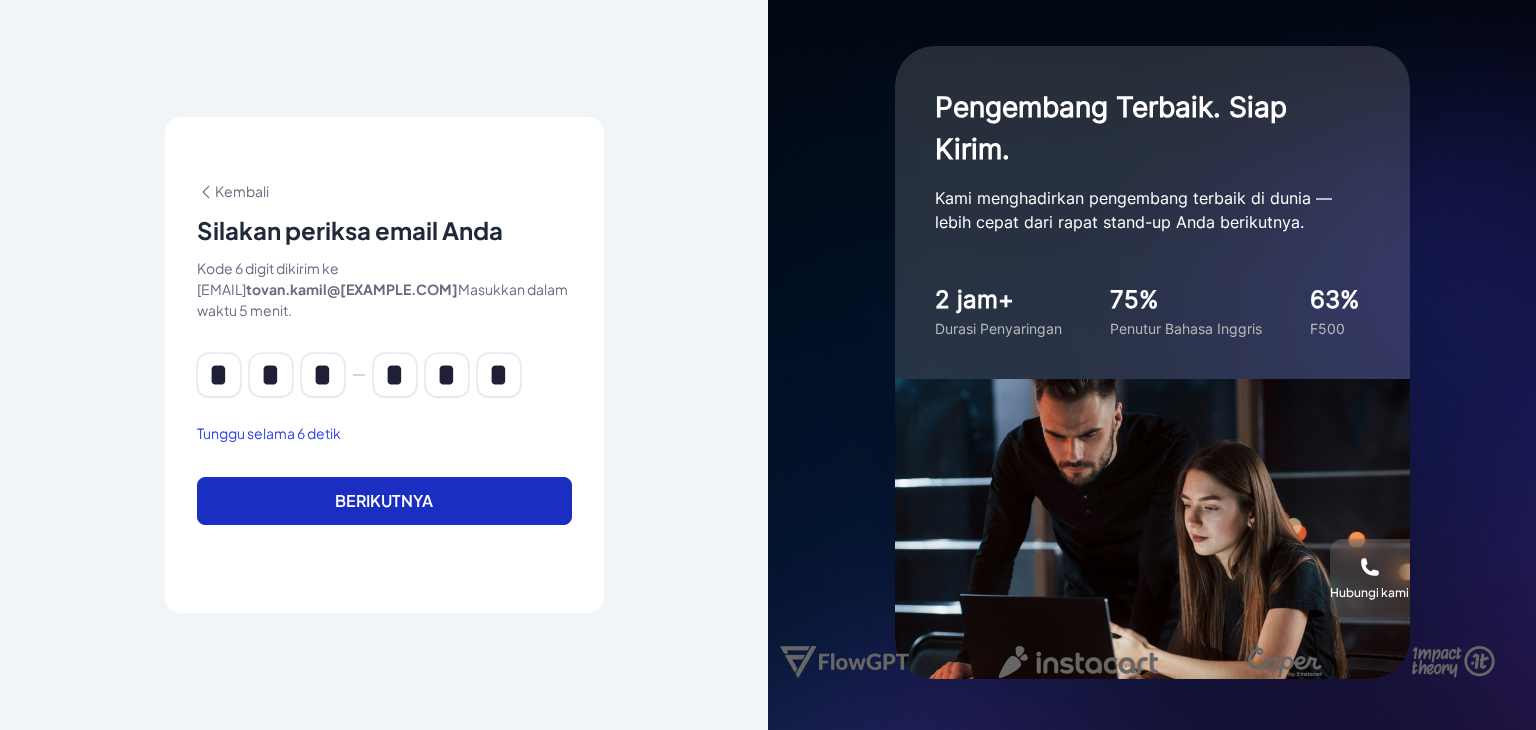 click on "Berikutnya" at bounding box center (384, 501) 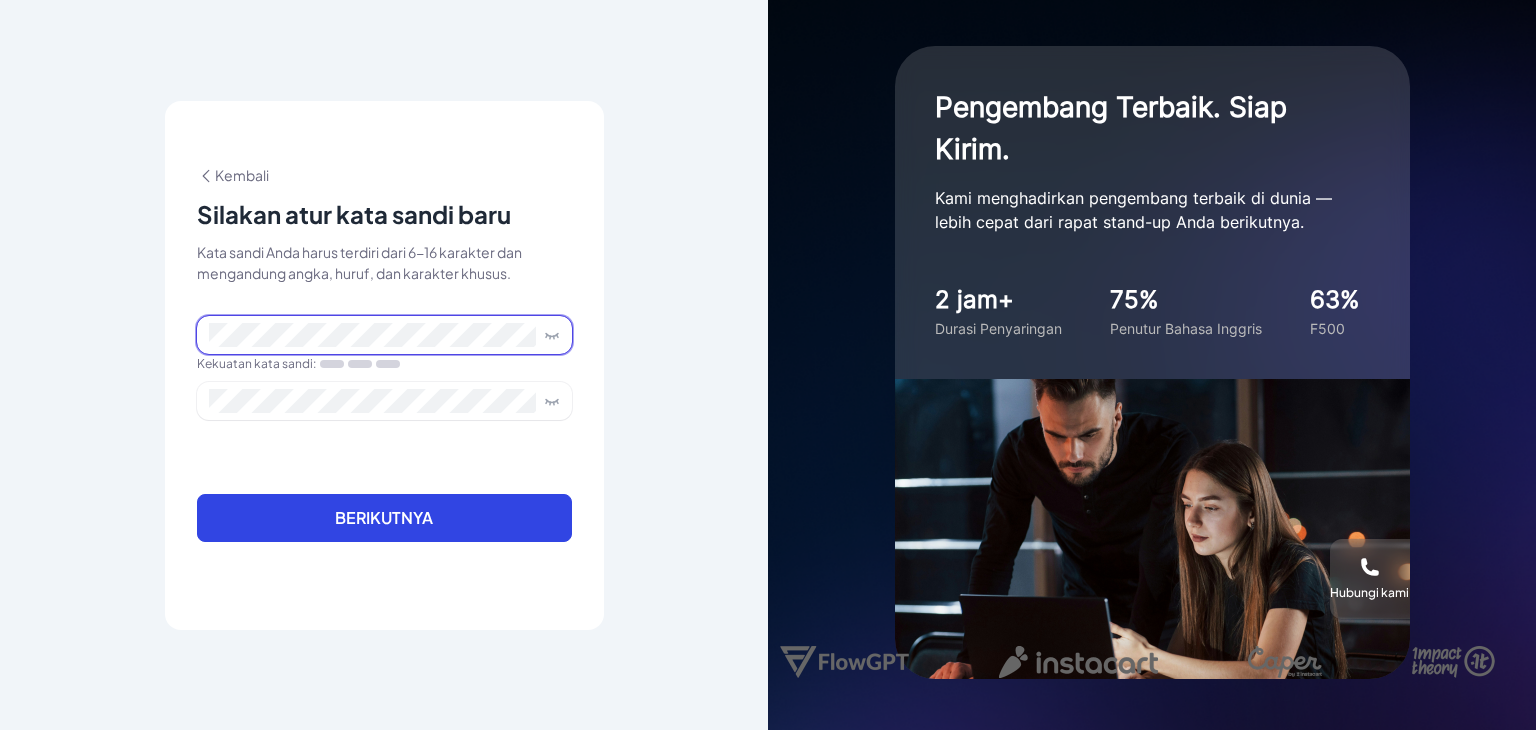 click at bounding box center (384, 335) 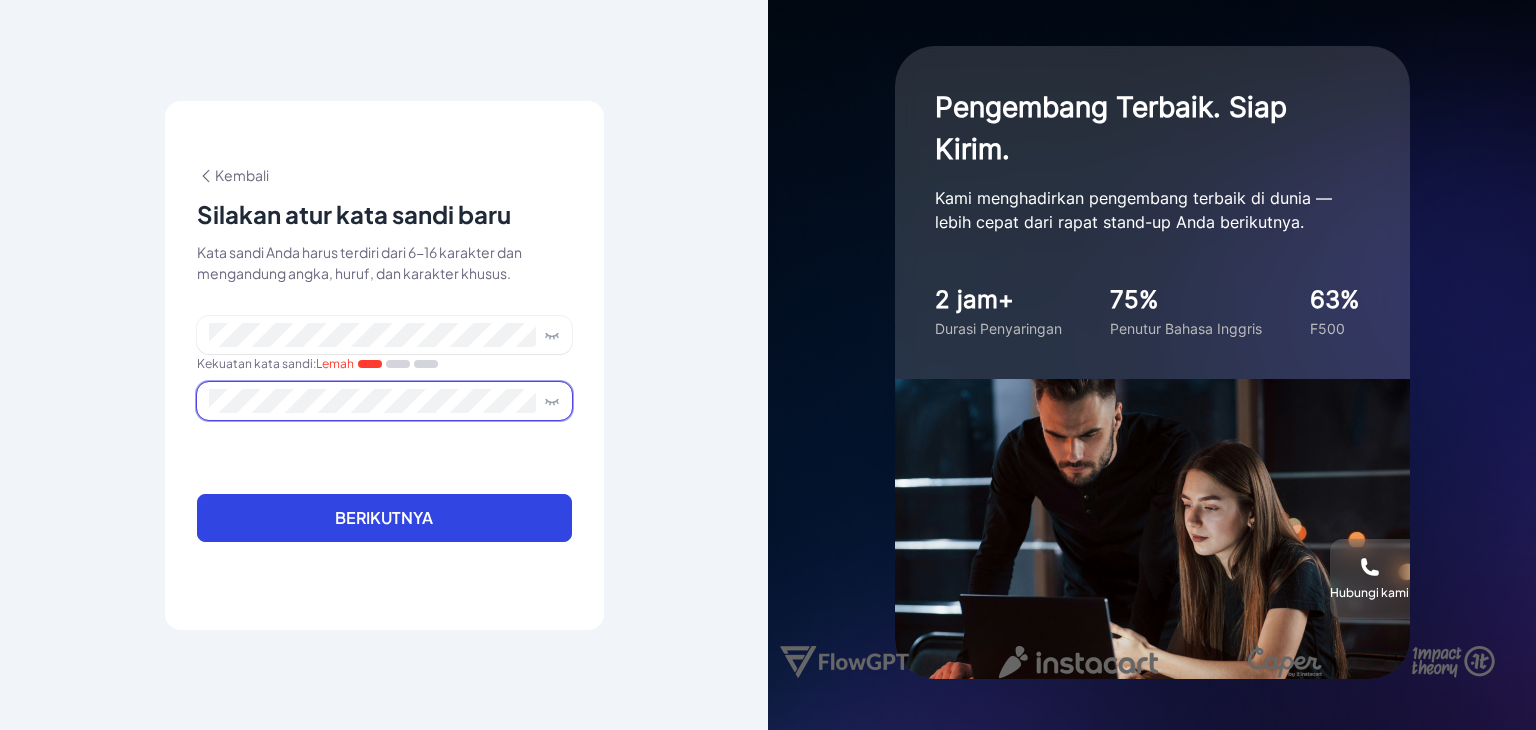 click 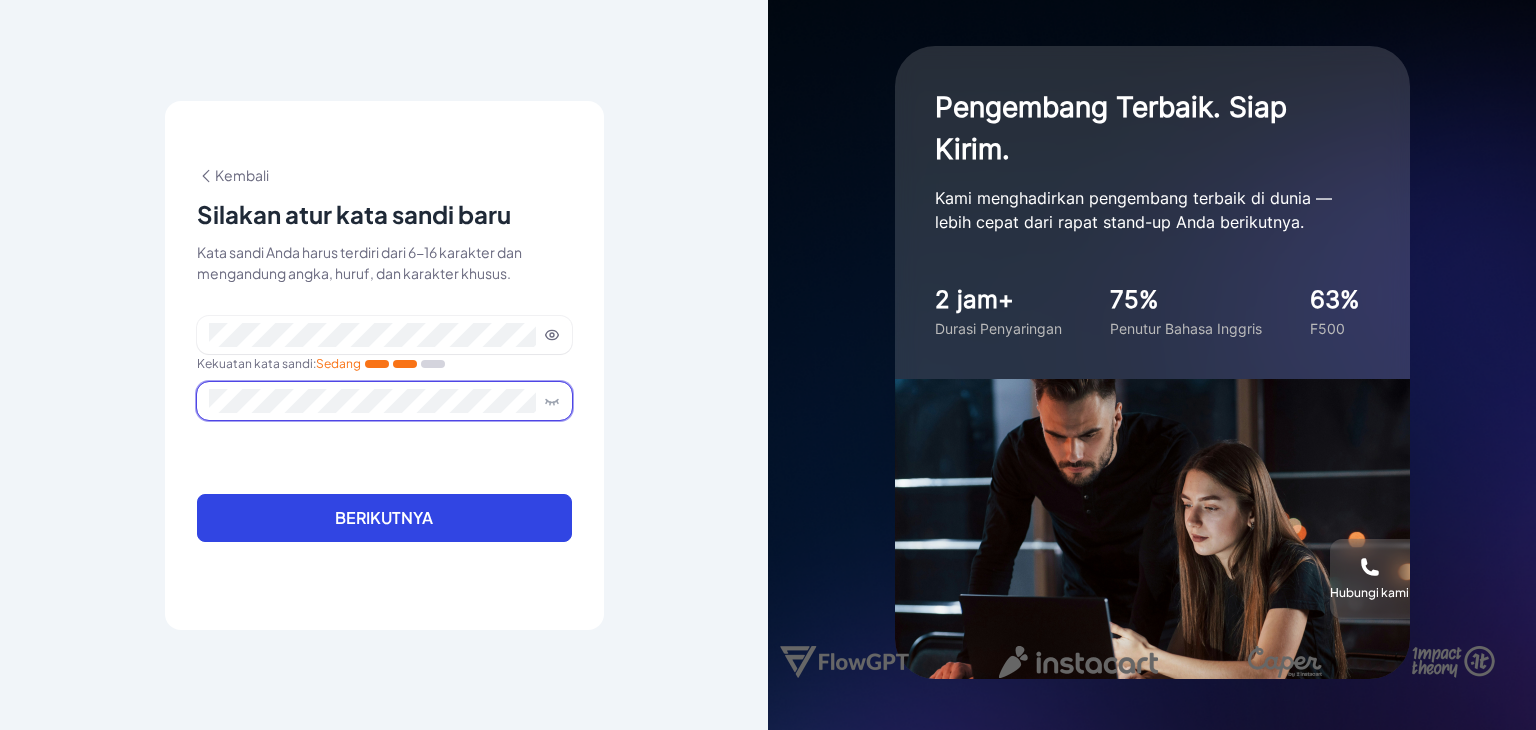 drag, startPoint x: 535, startPoint y: 404, endPoint x: 552, endPoint y: 399, distance: 17.720045 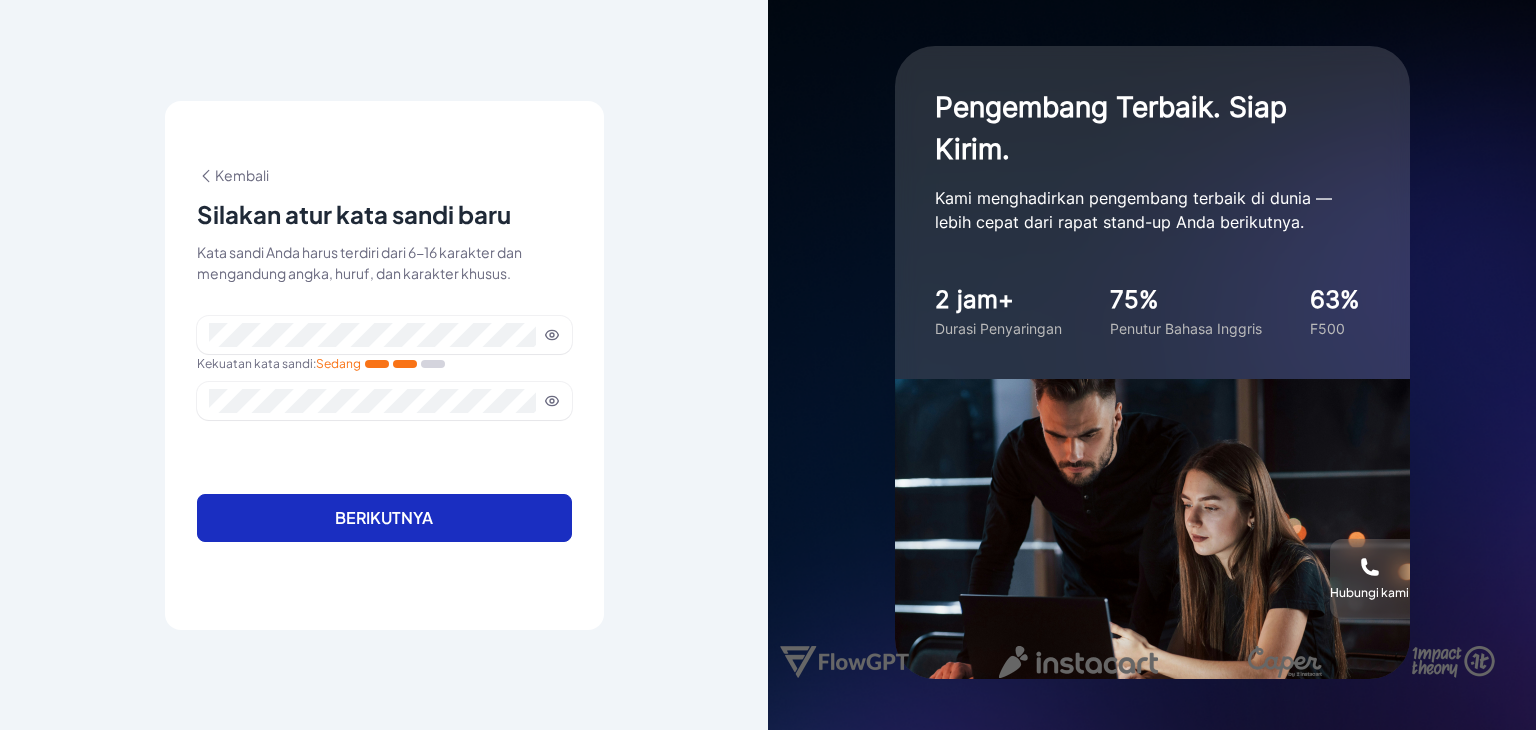 click on "Berikutnya" at bounding box center (384, 518) 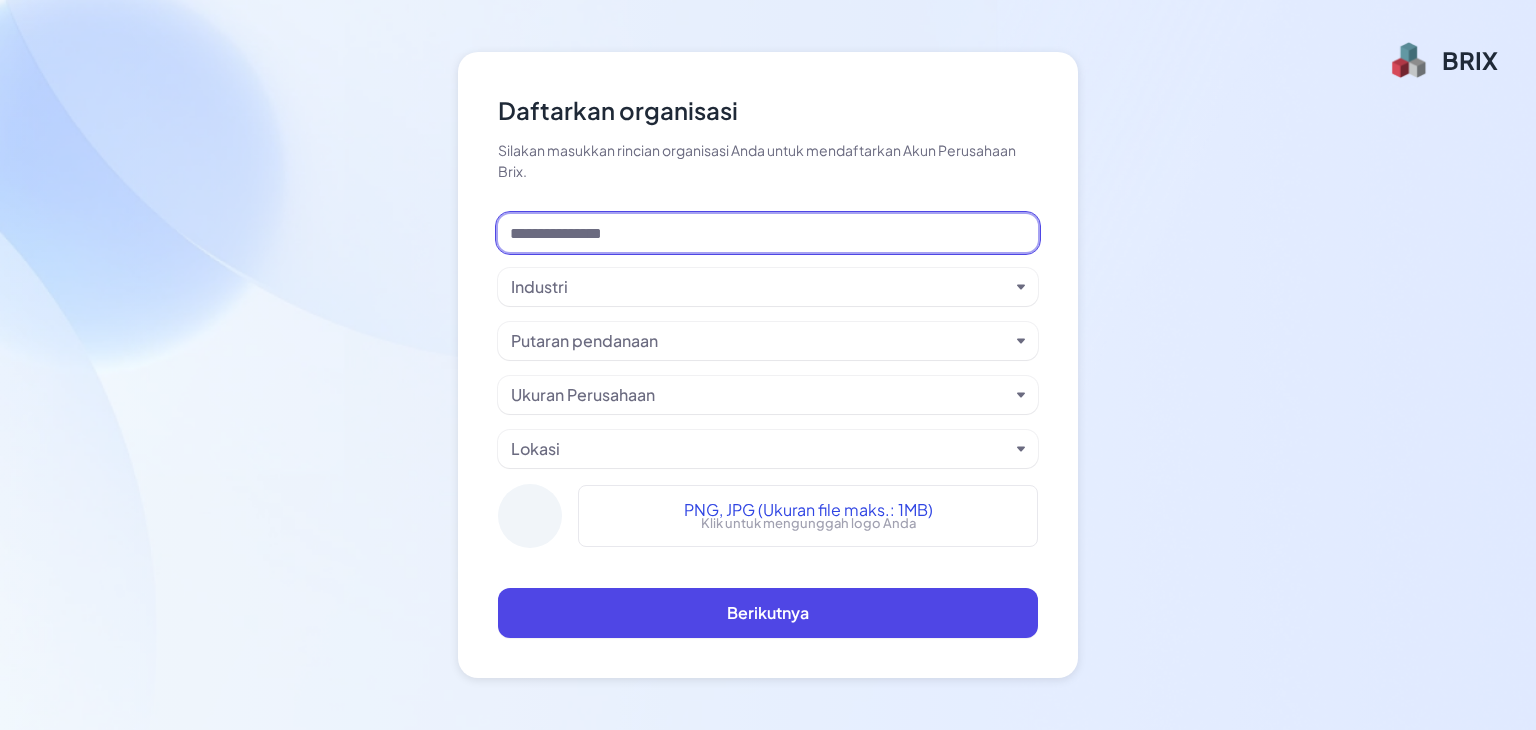 click at bounding box center (768, 233) 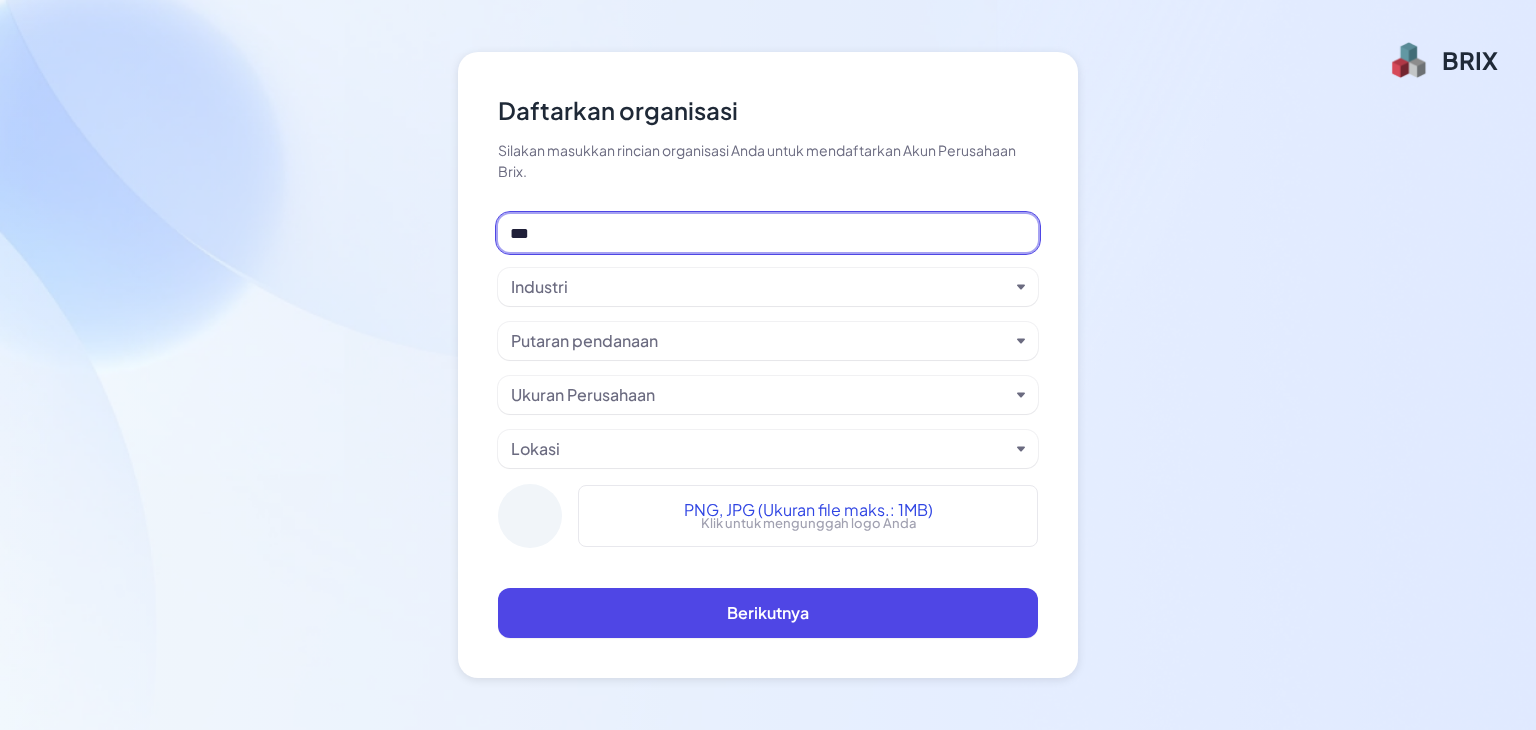 type on "**" 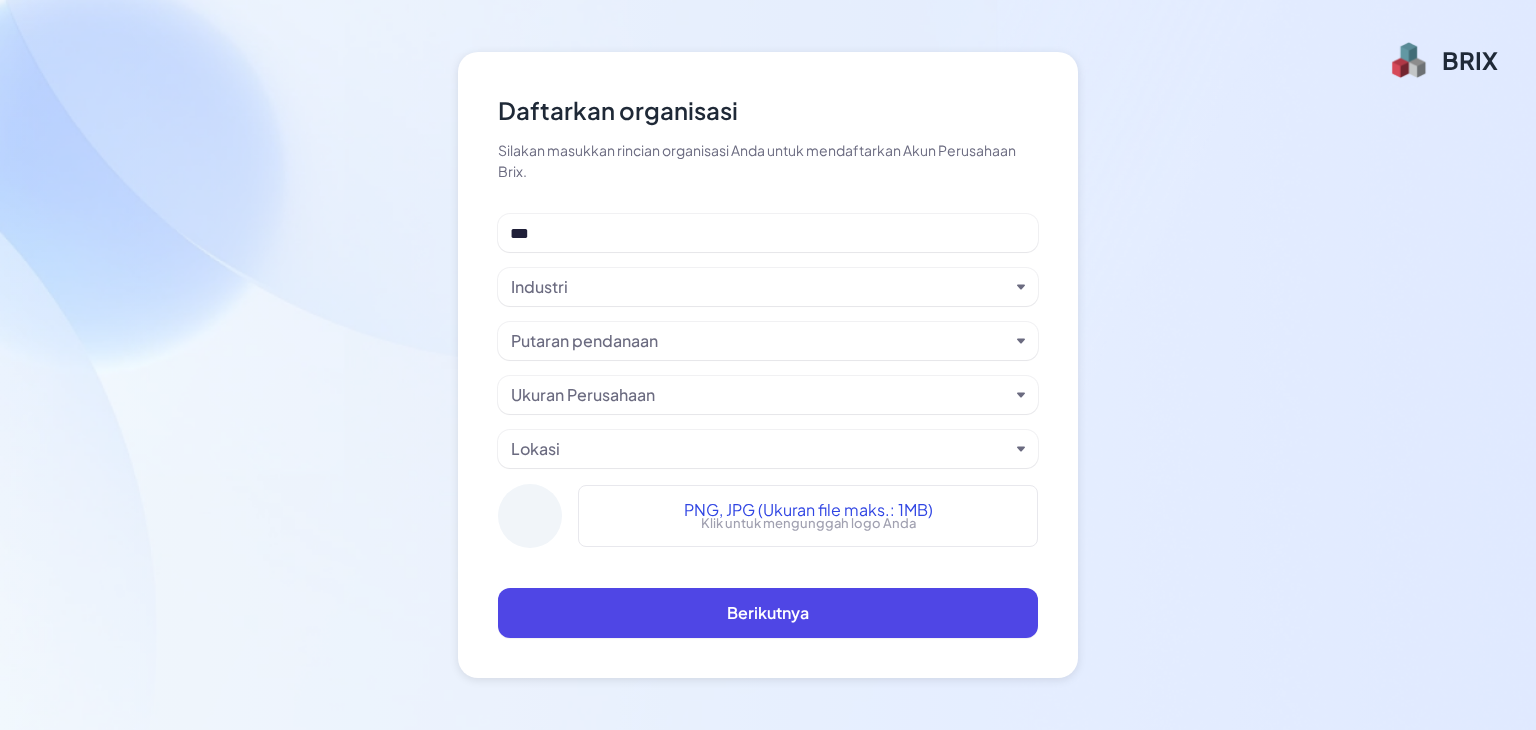 click on "Putaran pendanaan" at bounding box center (760, 341) 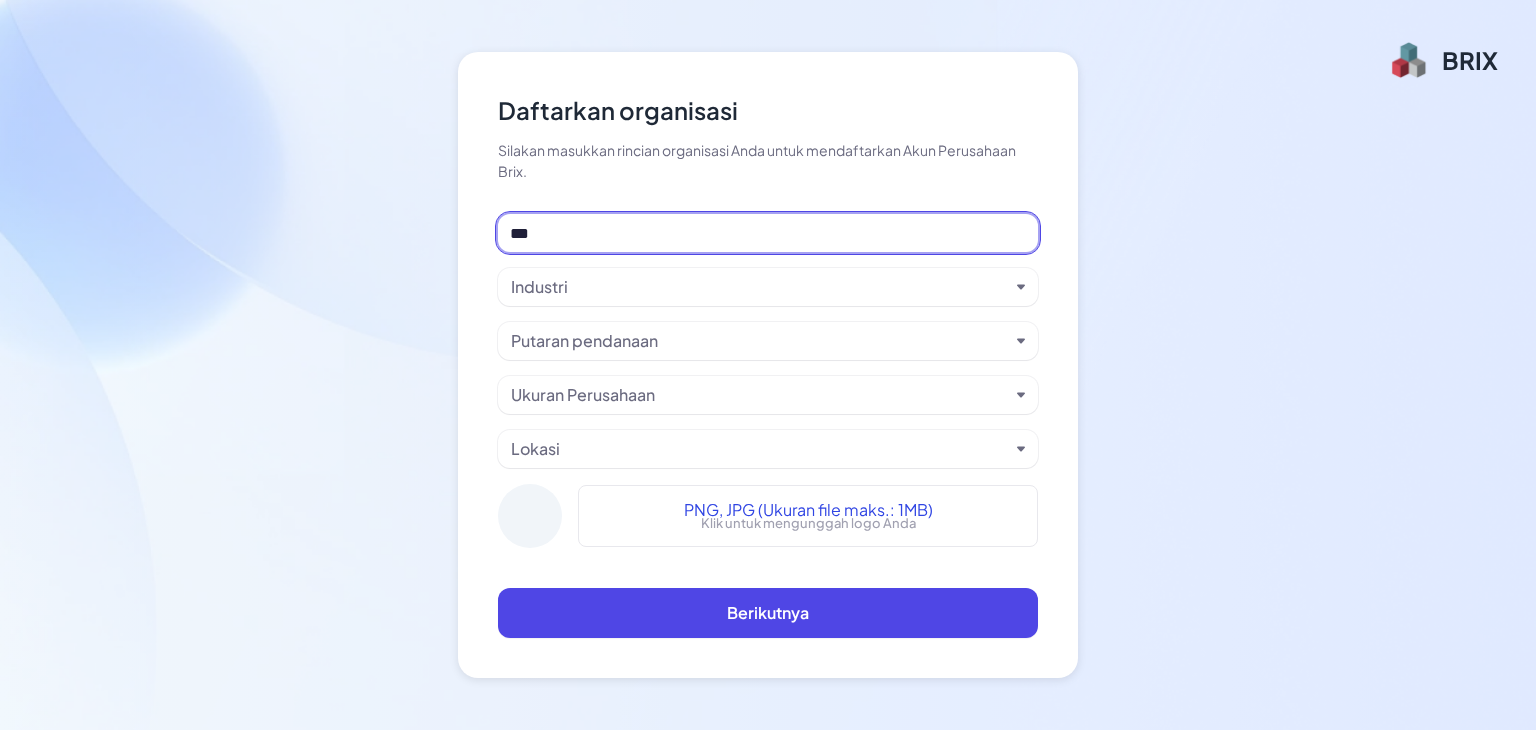 click on "**" at bounding box center (768, 233) 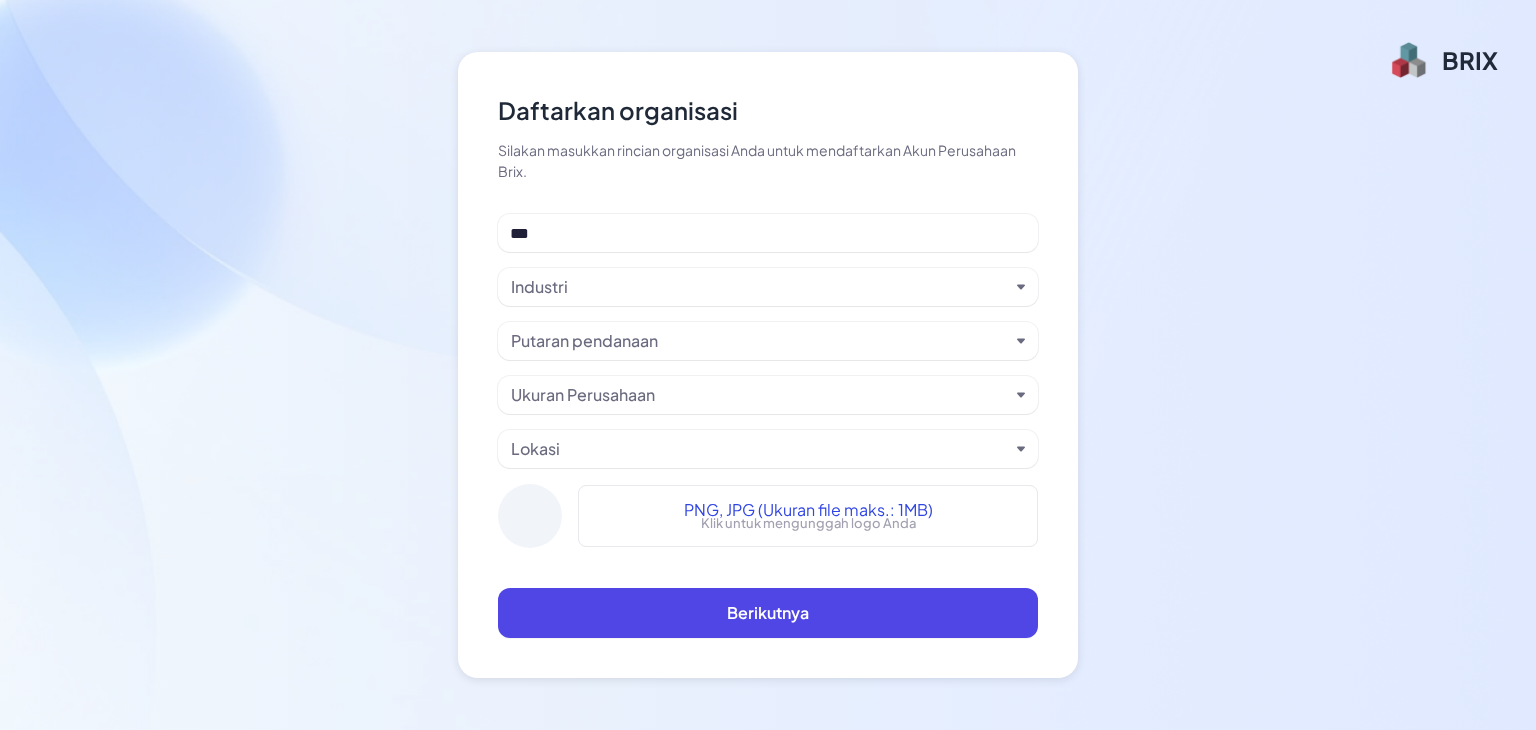 click on "Berikutnya" at bounding box center (768, 613) 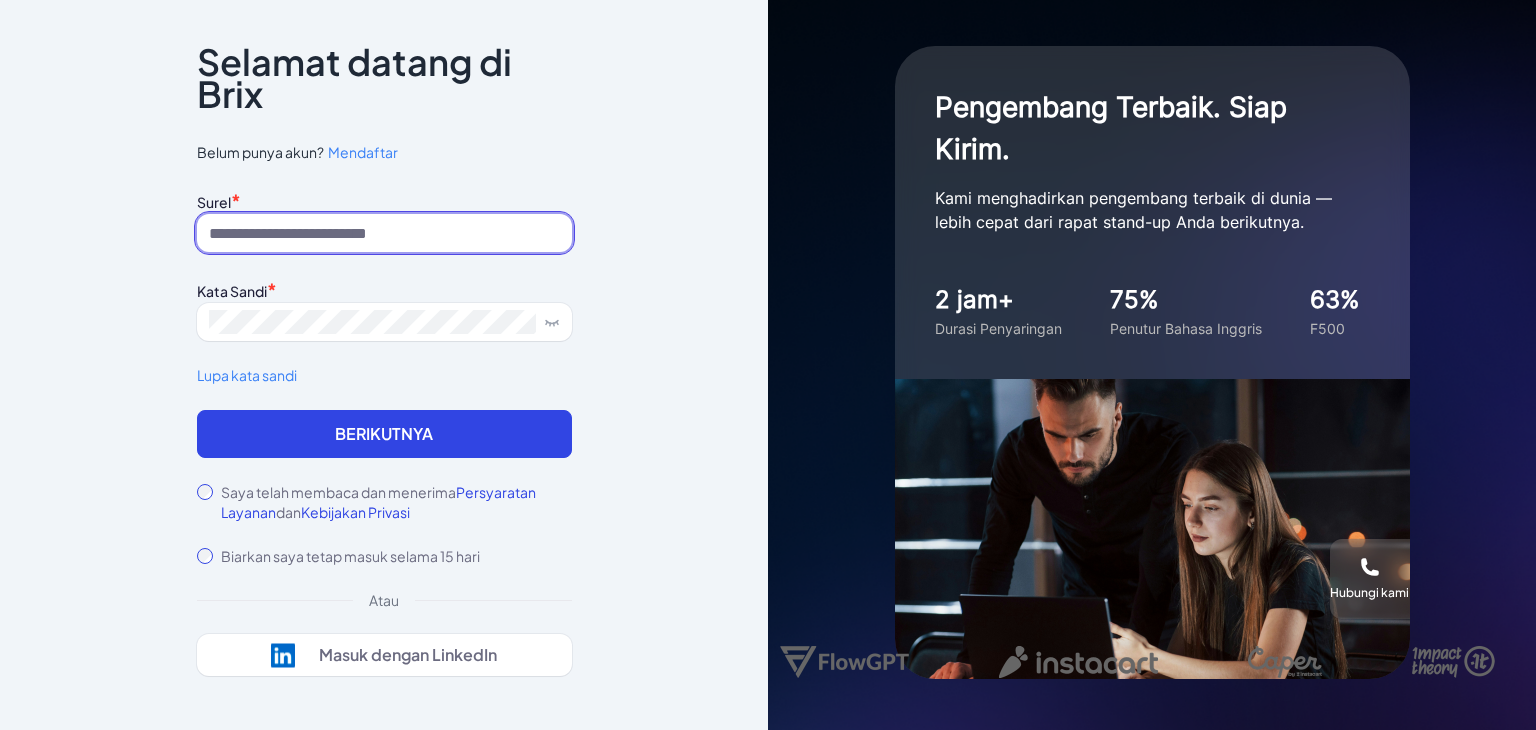 type on "*****" 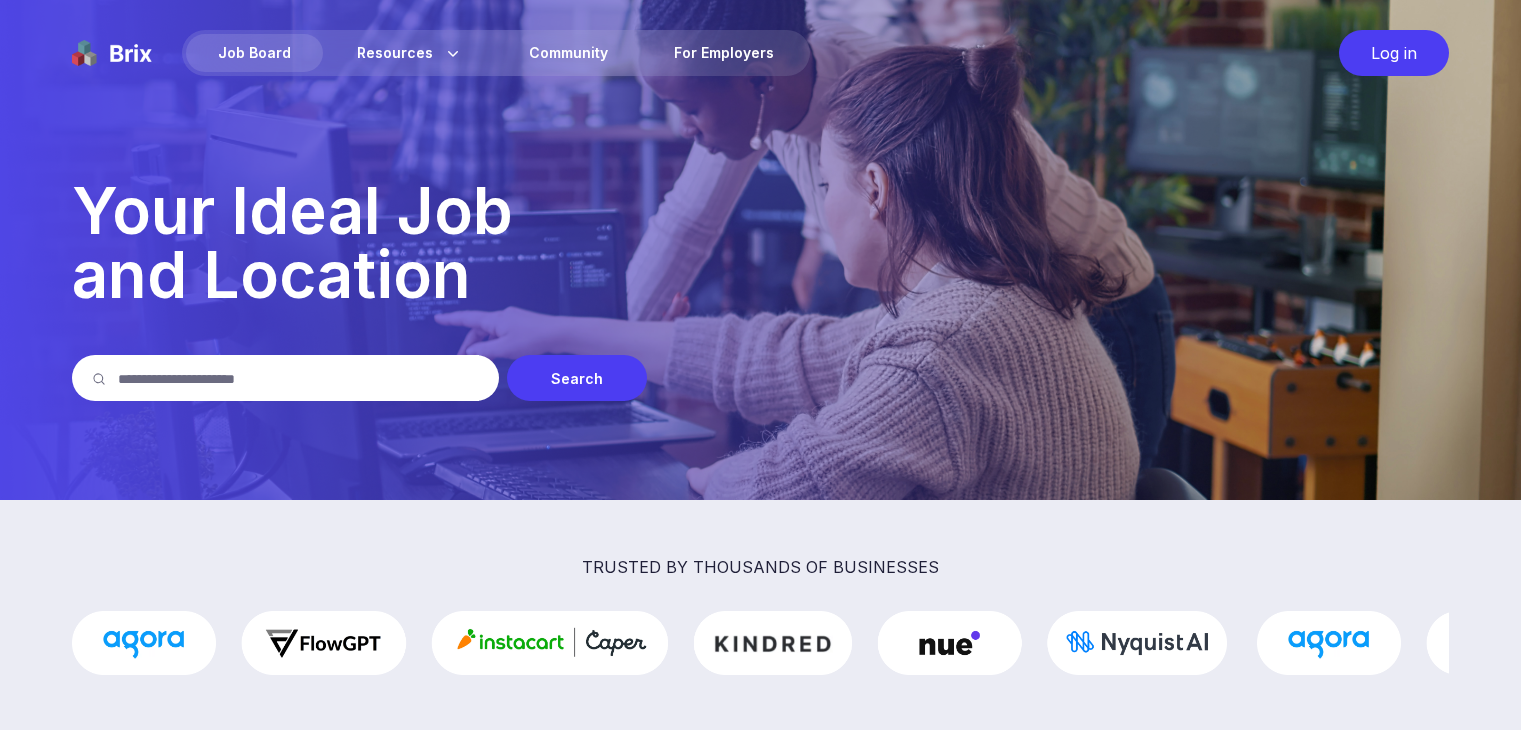 scroll, scrollTop: 0, scrollLeft: 0, axis: both 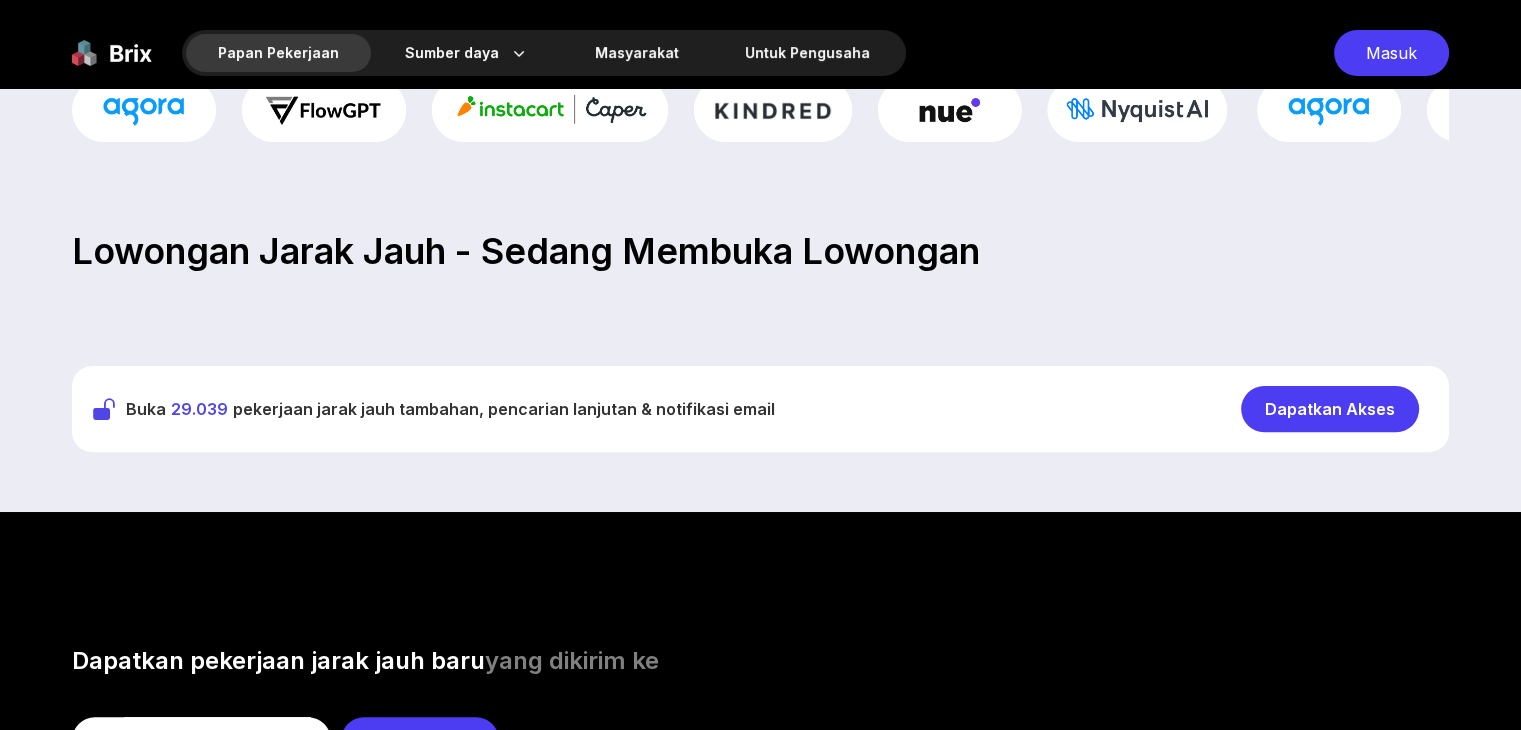 click on "Dapatkan Akses" at bounding box center (1330, 409) 